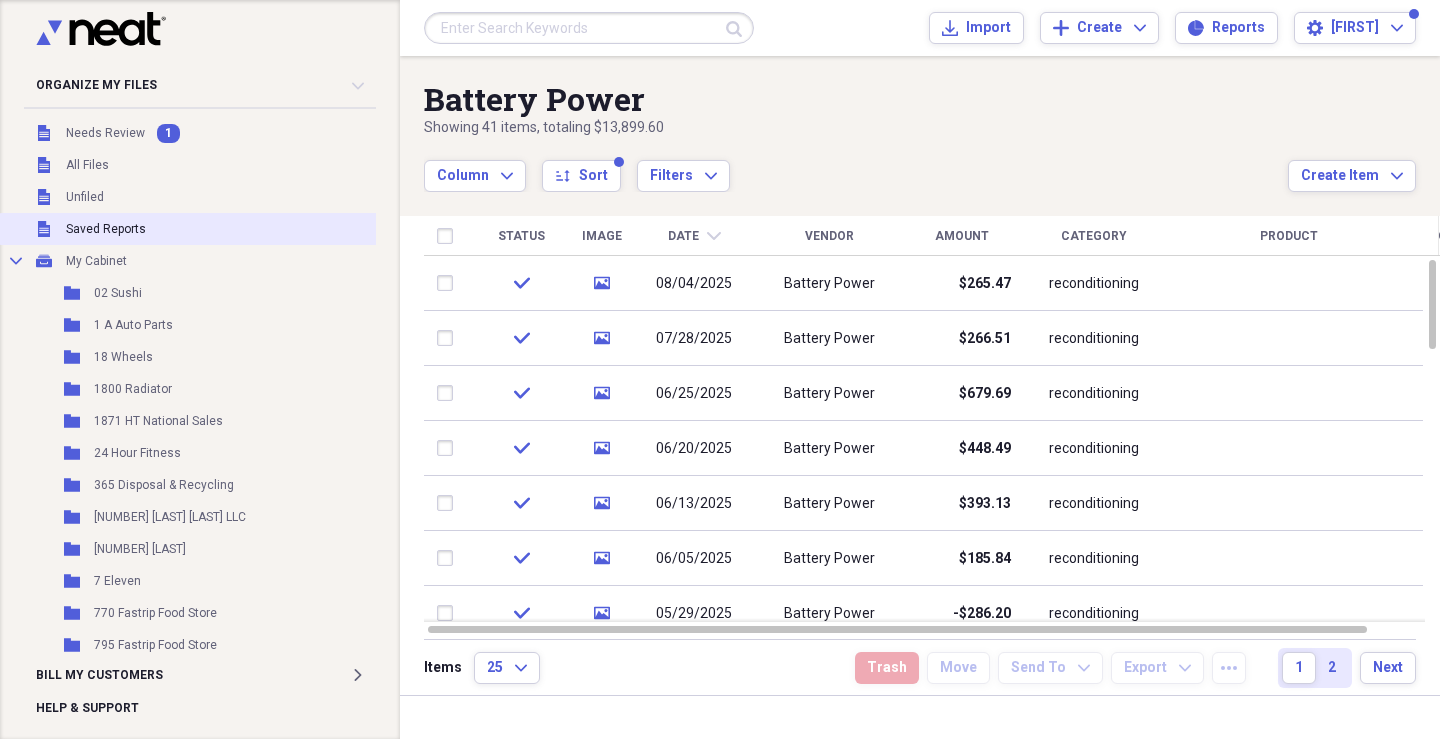 scroll, scrollTop: 0, scrollLeft: 0, axis: both 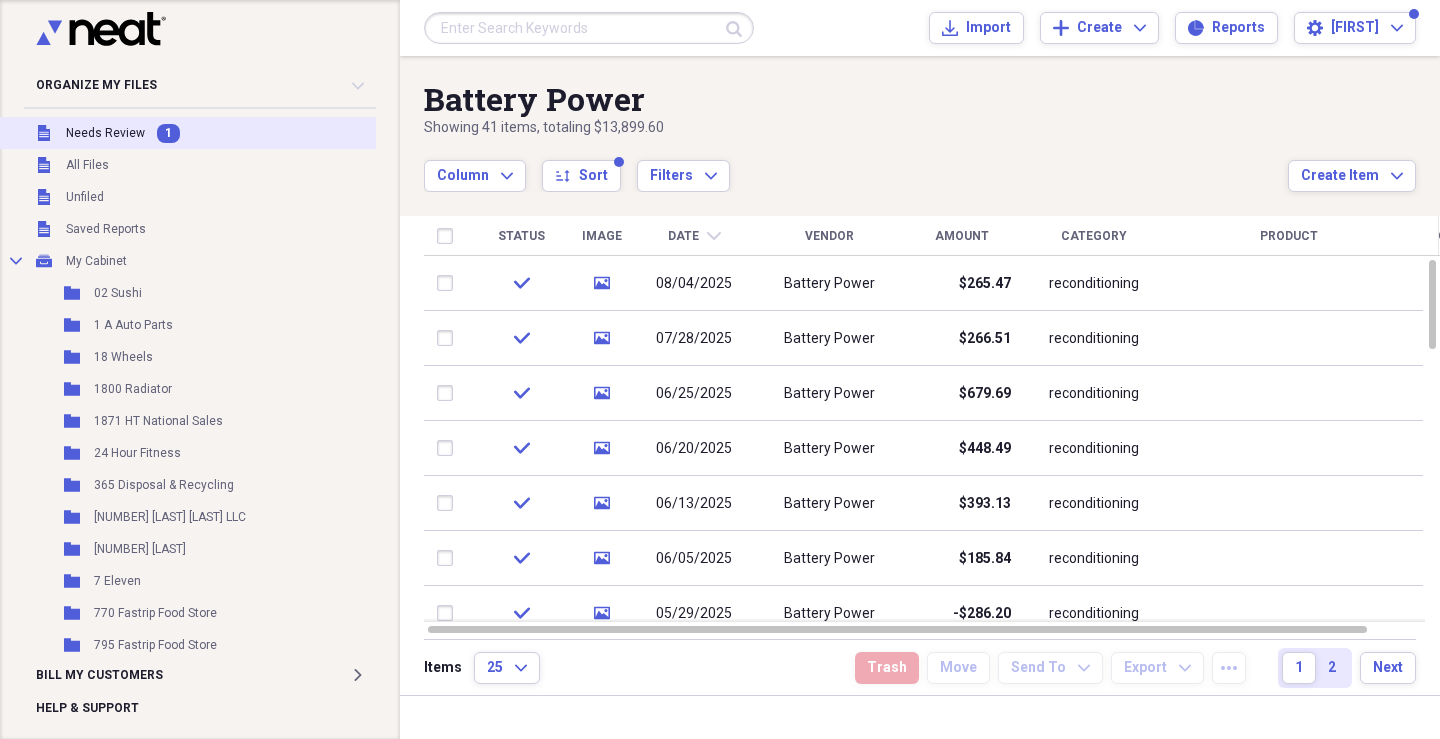 click on "Needs Review" at bounding box center [105, 133] 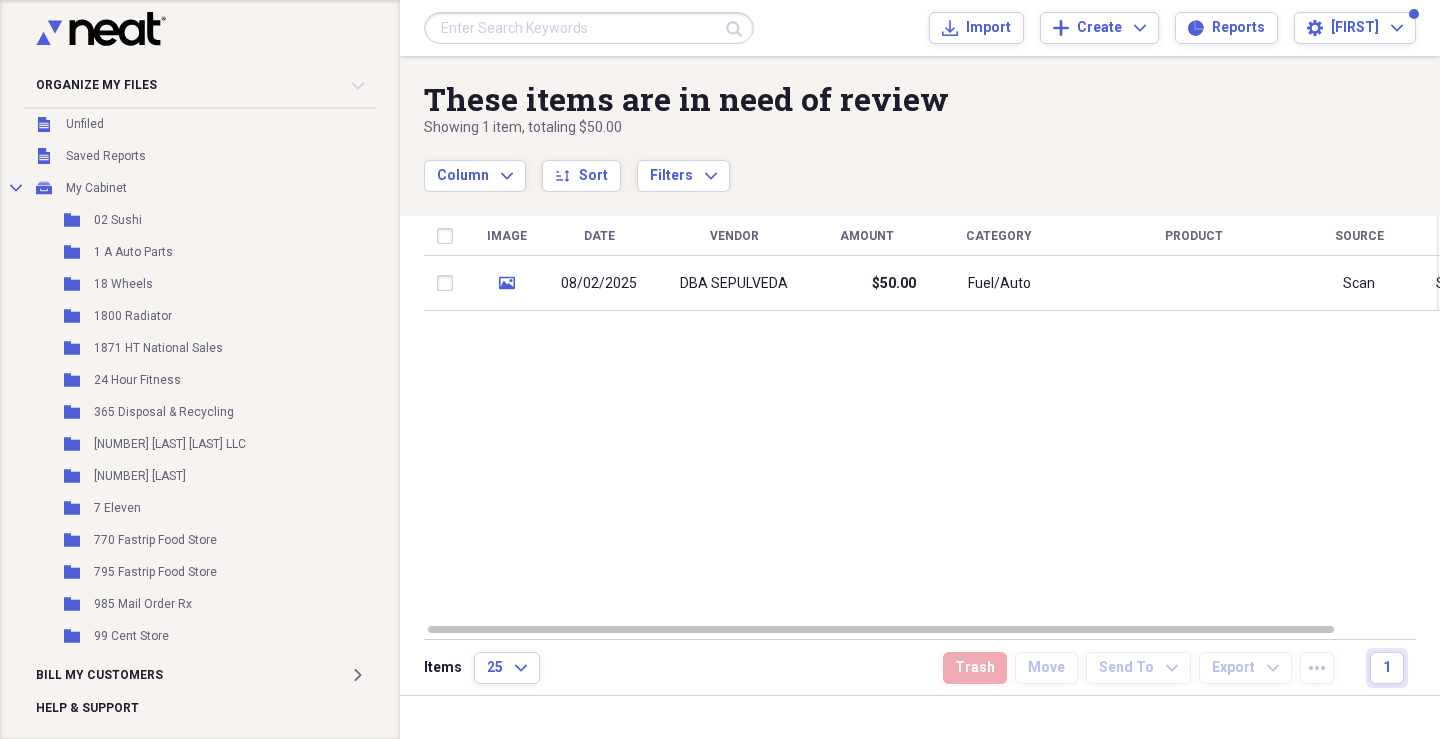 scroll, scrollTop: 0, scrollLeft: 0, axis: both 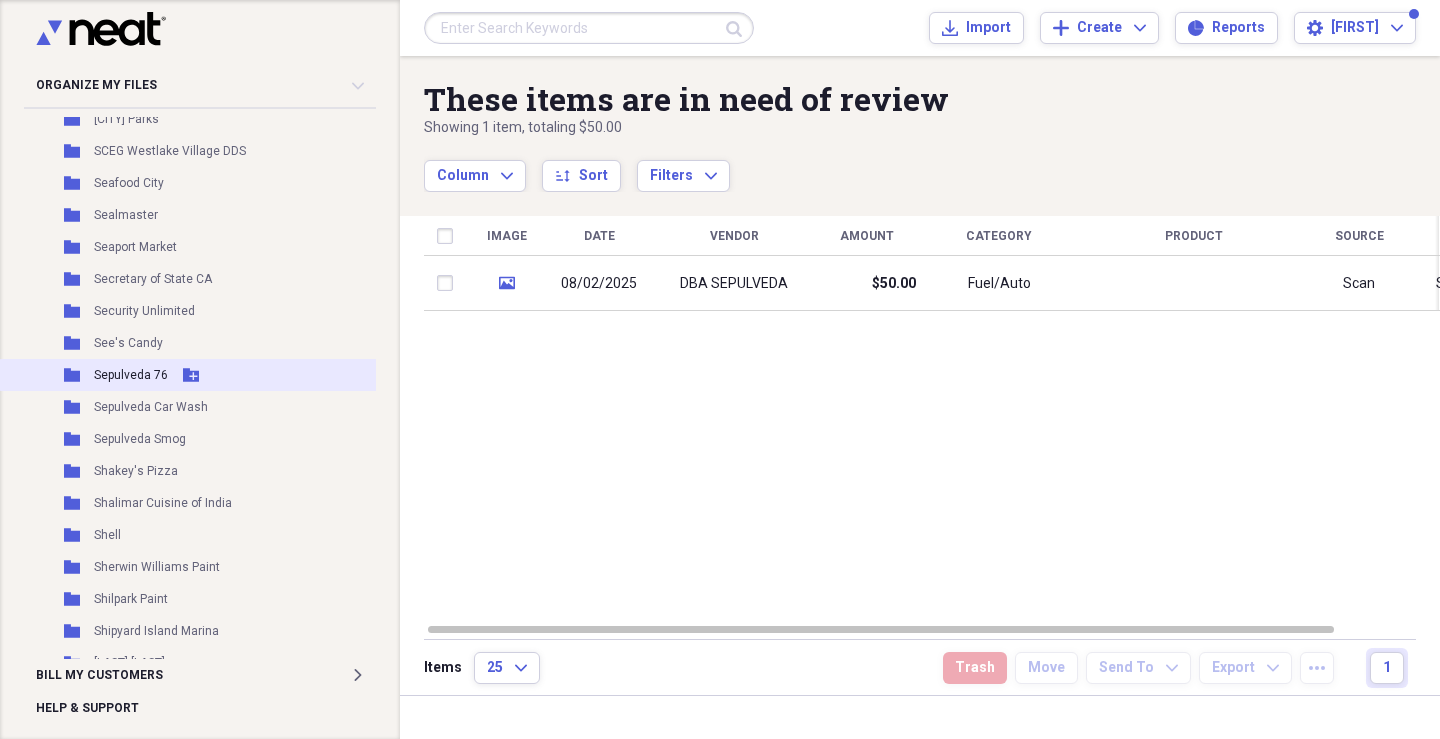 click on "Sepulveda 76" at bounding box center (131, 375) 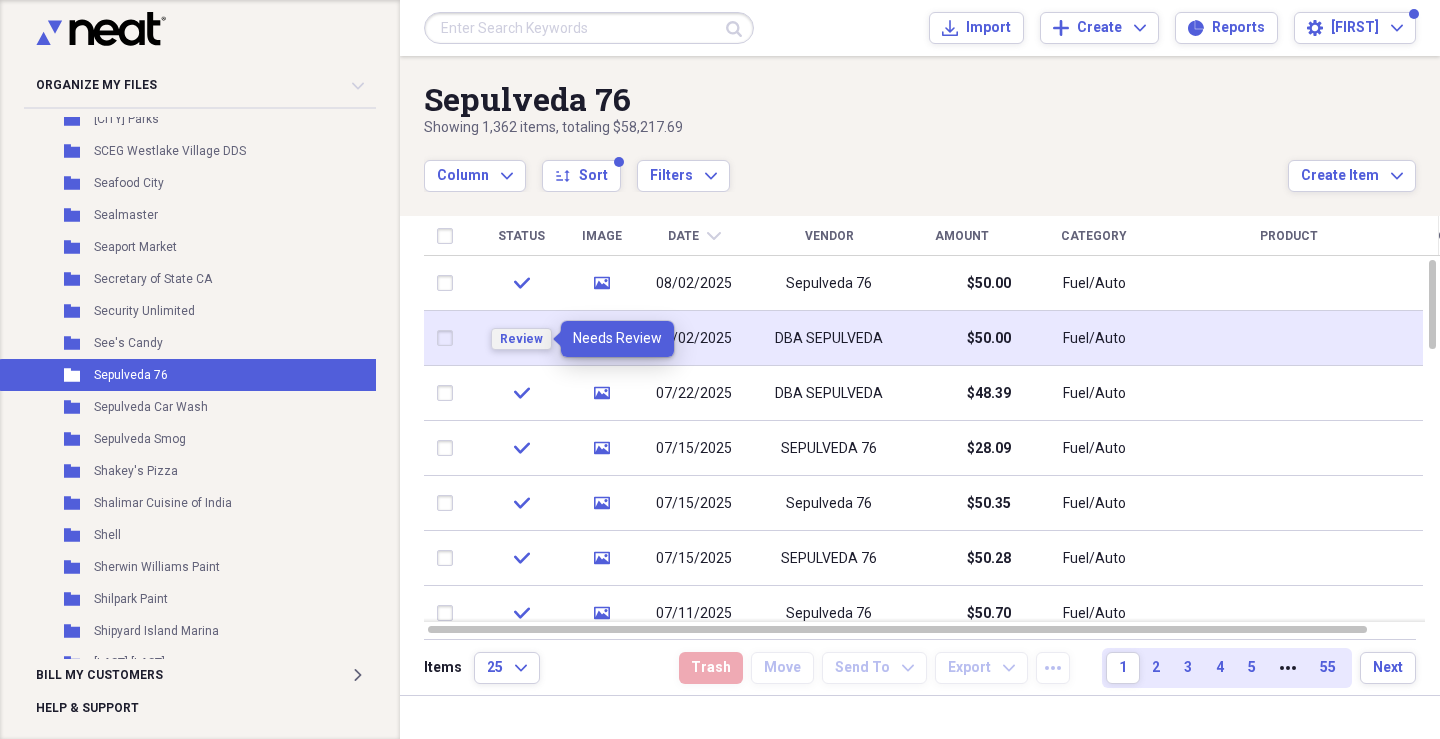 click on "Review" at bounding box center [521, 339] 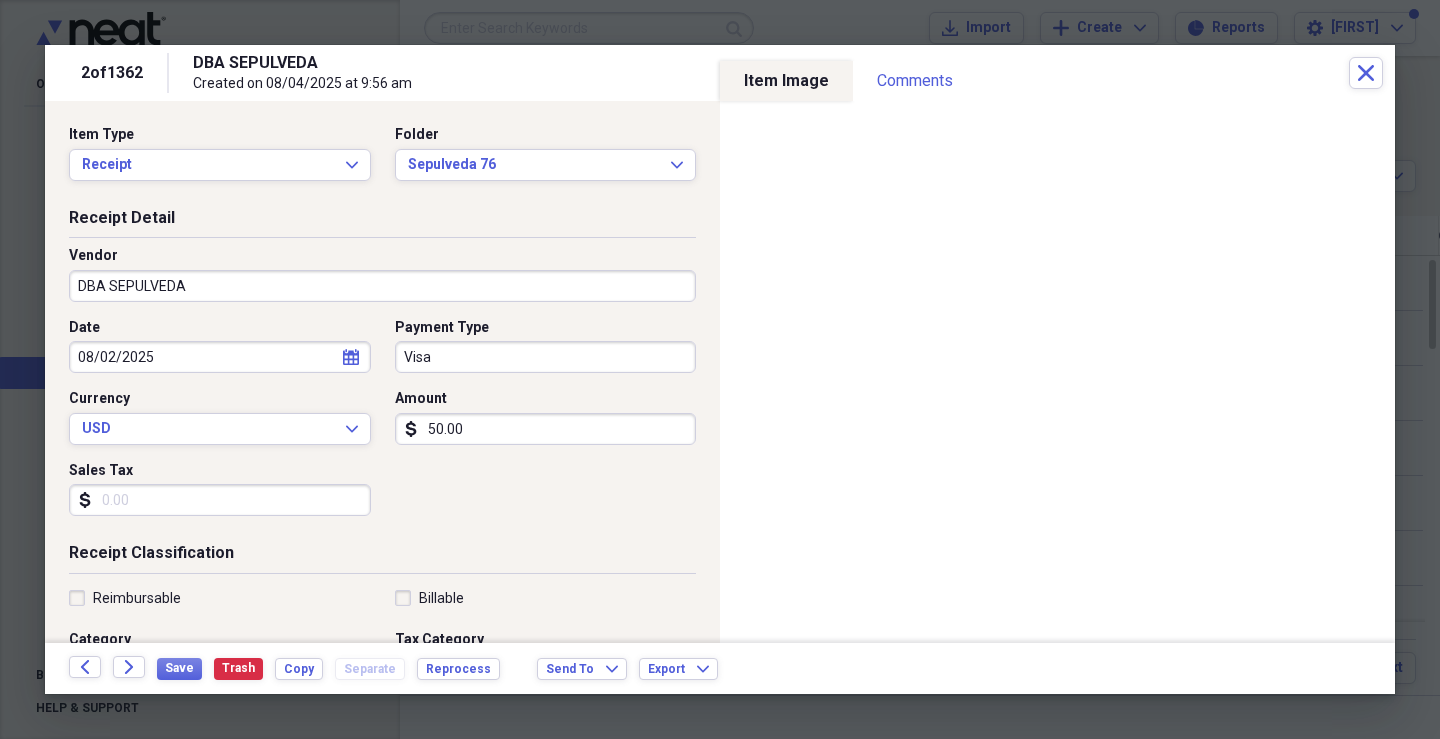 click on "DBA SEPULVEDA" at bounding box center (382, 286) 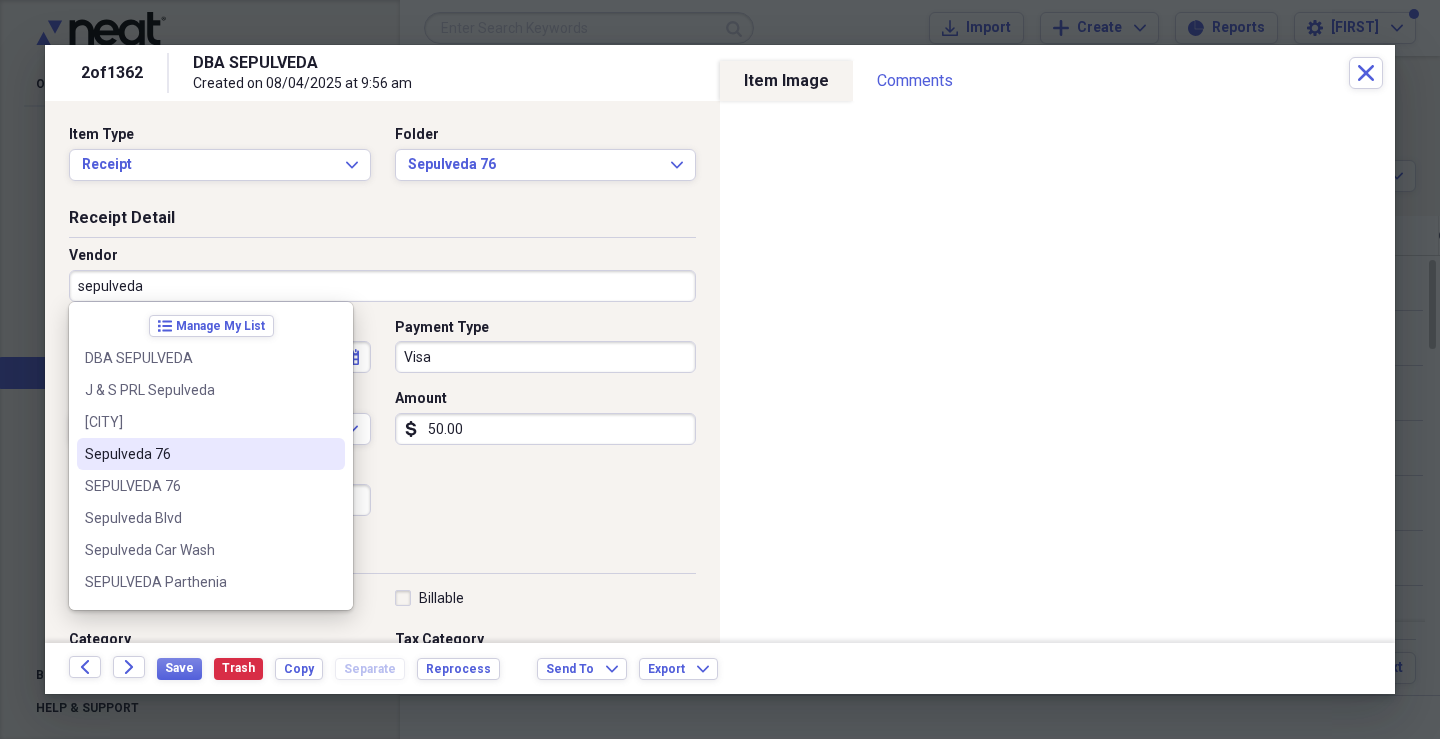 click on "Sepulveda 76" at bounding box center [199, 454] 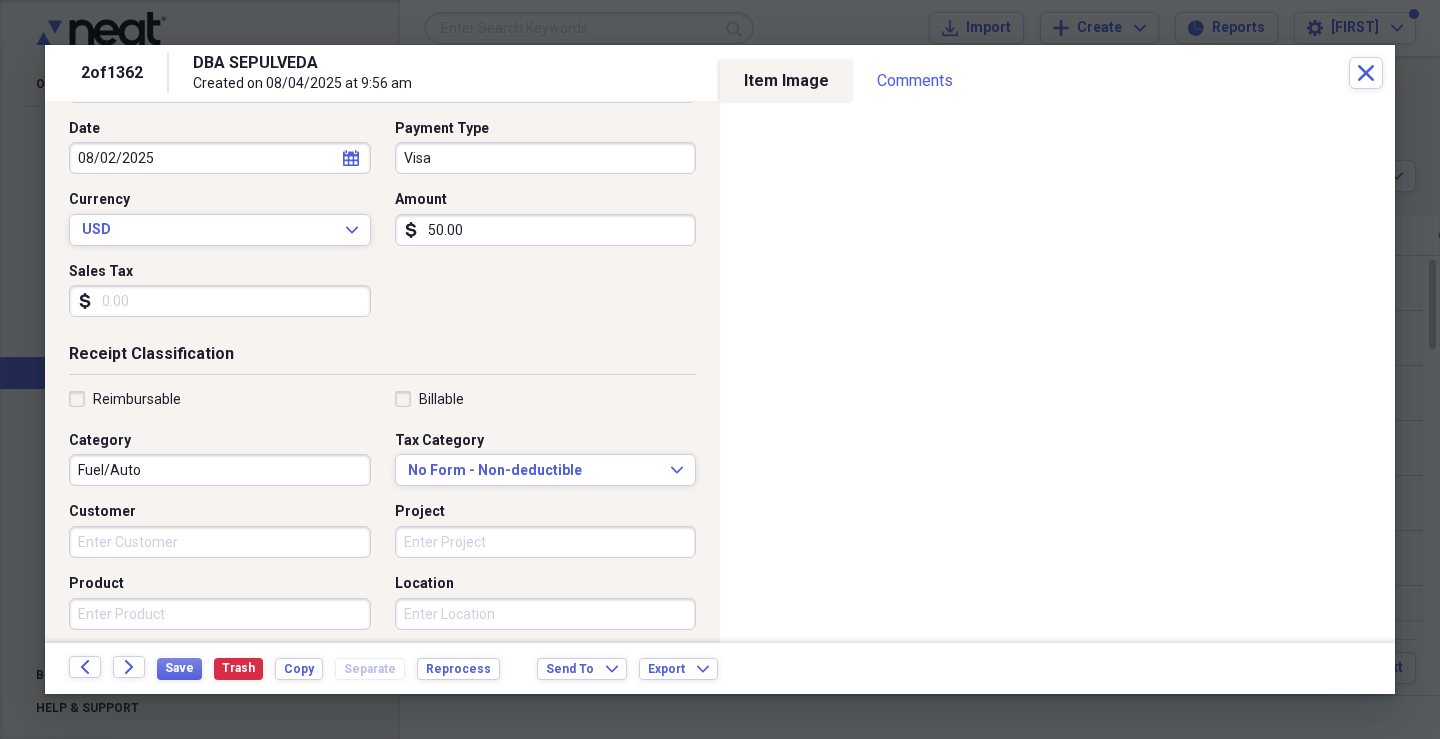 scroll, scrollTop: 200, scrollLeft: 0, axis: vertical 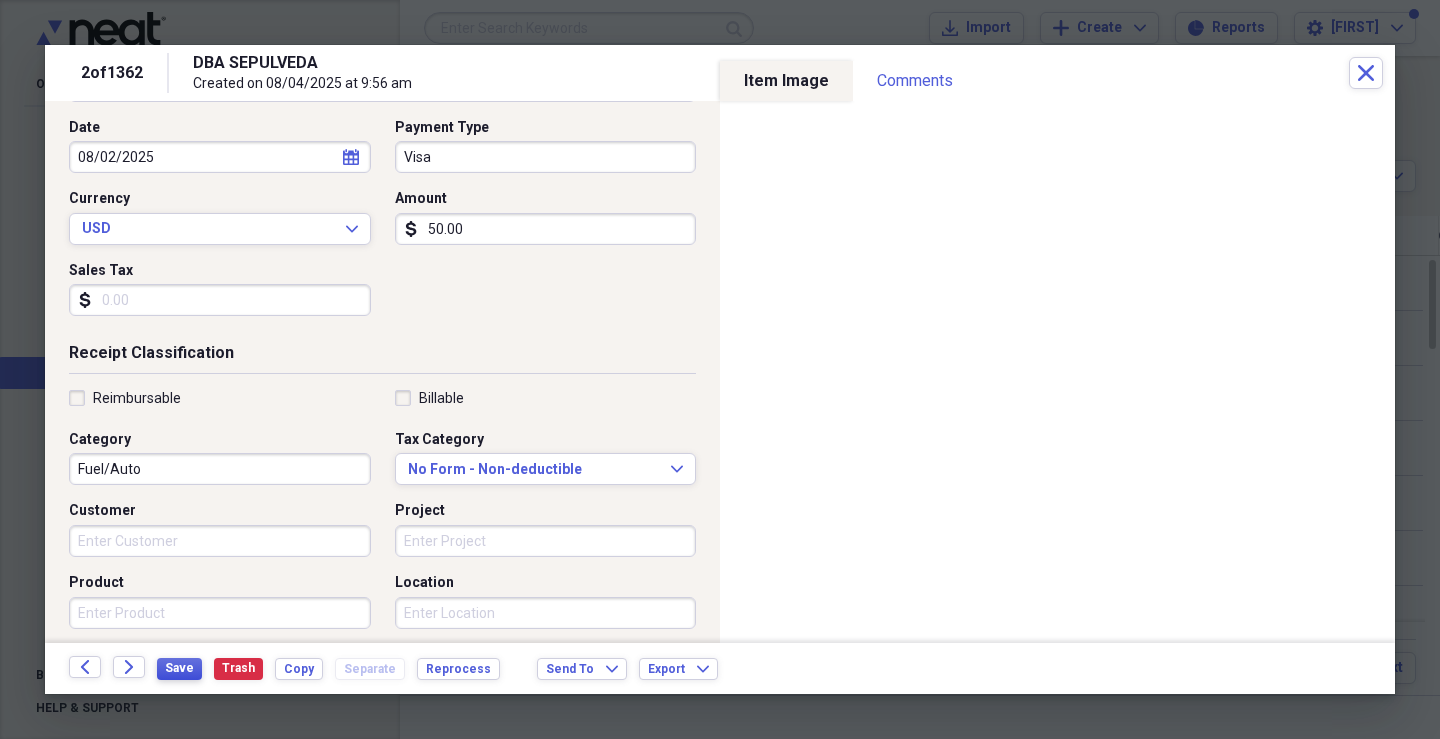 click on "Save" at bounding box center [179, 668] 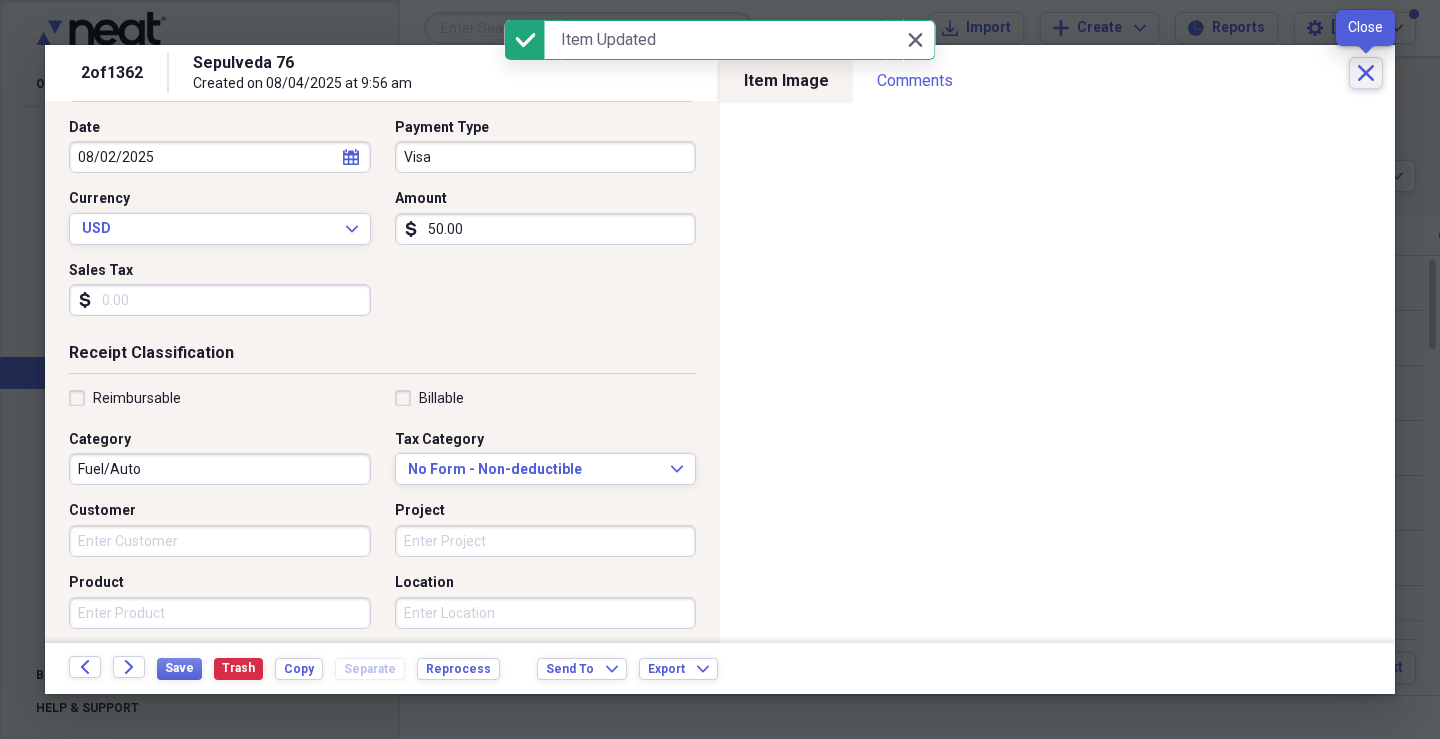 click on "Close" 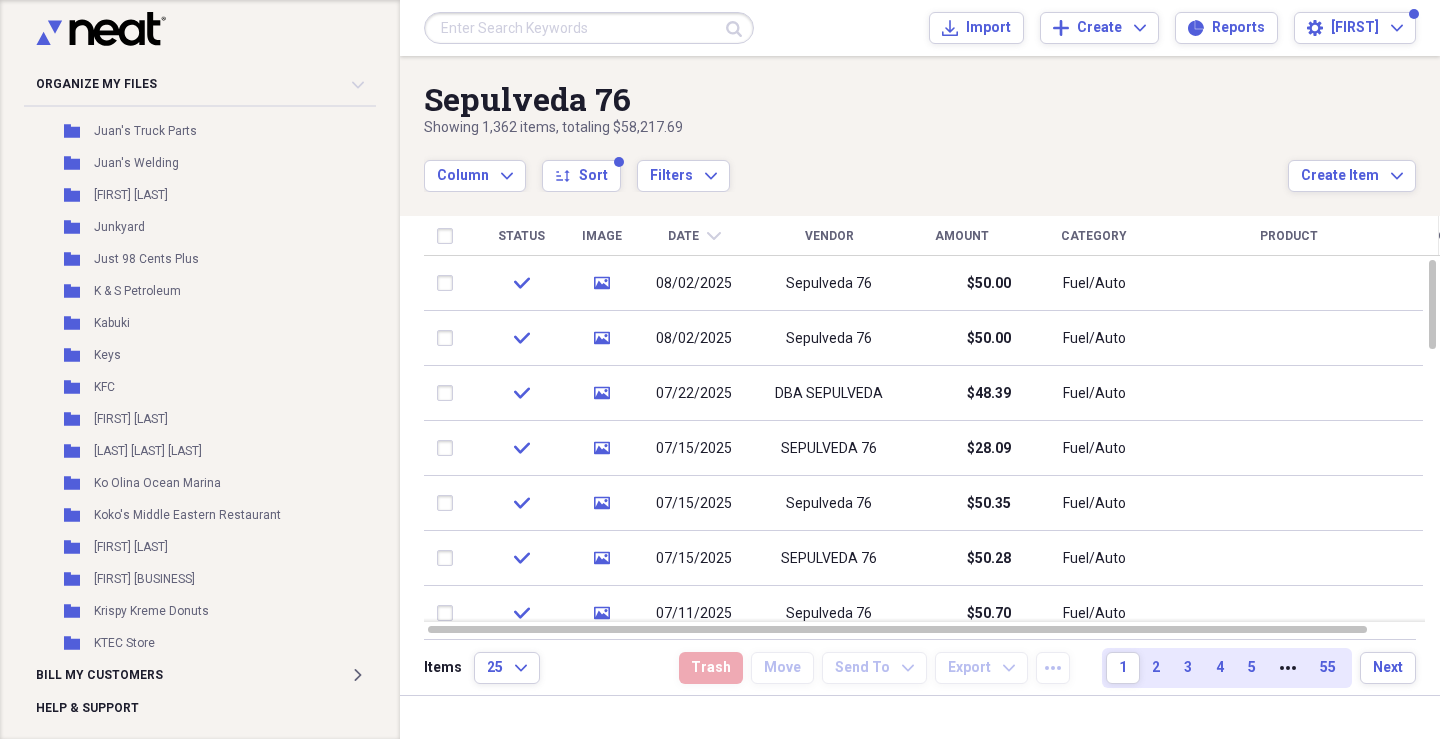 scroll, scrollTop: 15612, scrollLeft: 0, axis: vertical 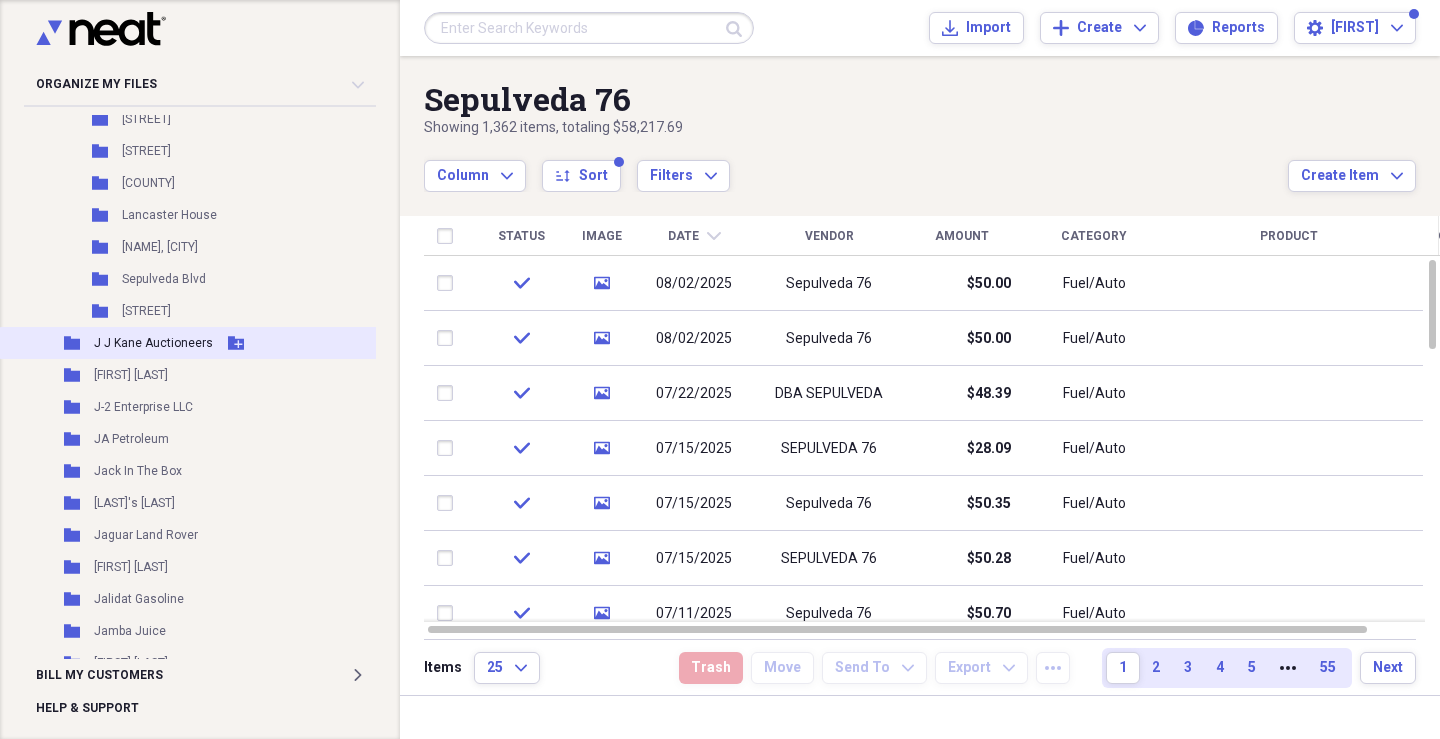click on "J J Kane Auctioneers" at bounding box center (153, 343) 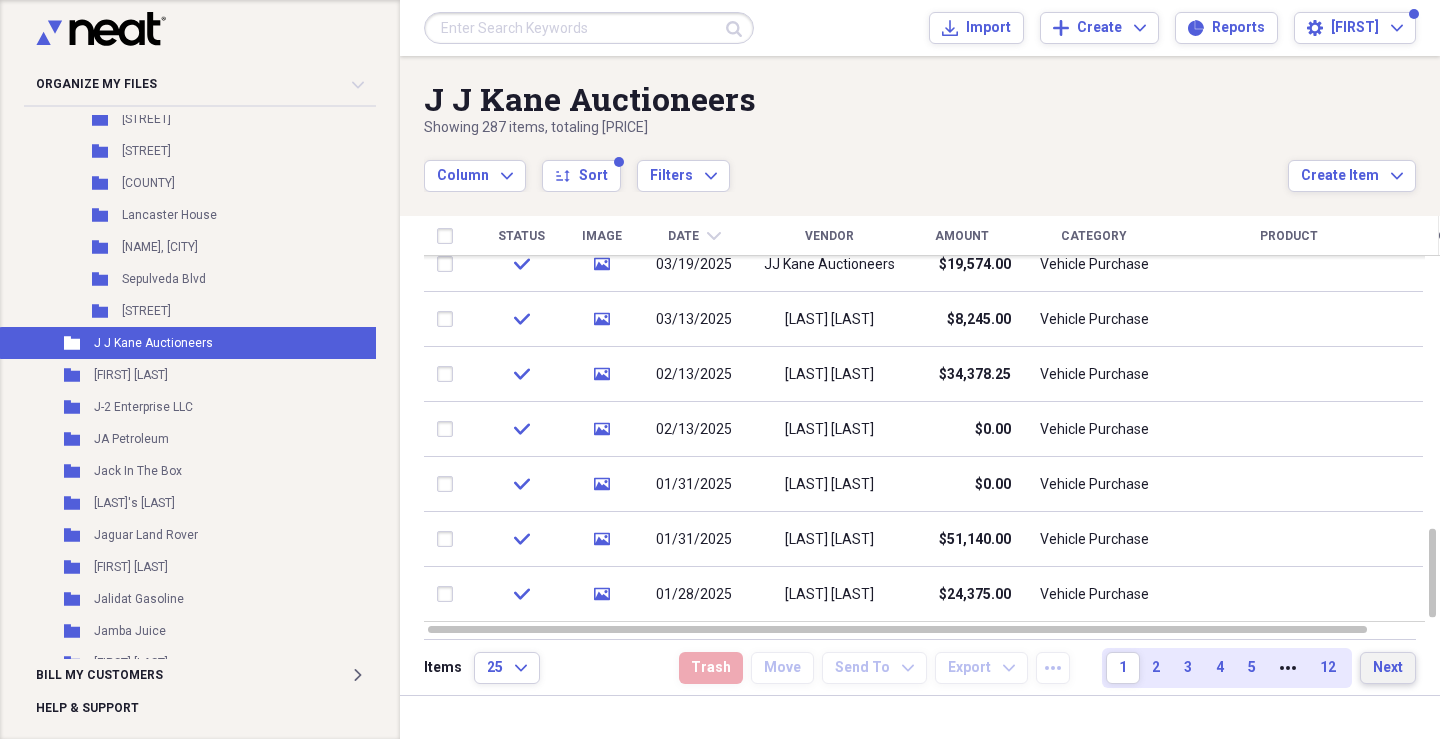 click on "Next" at bounding box center [1388, 668] 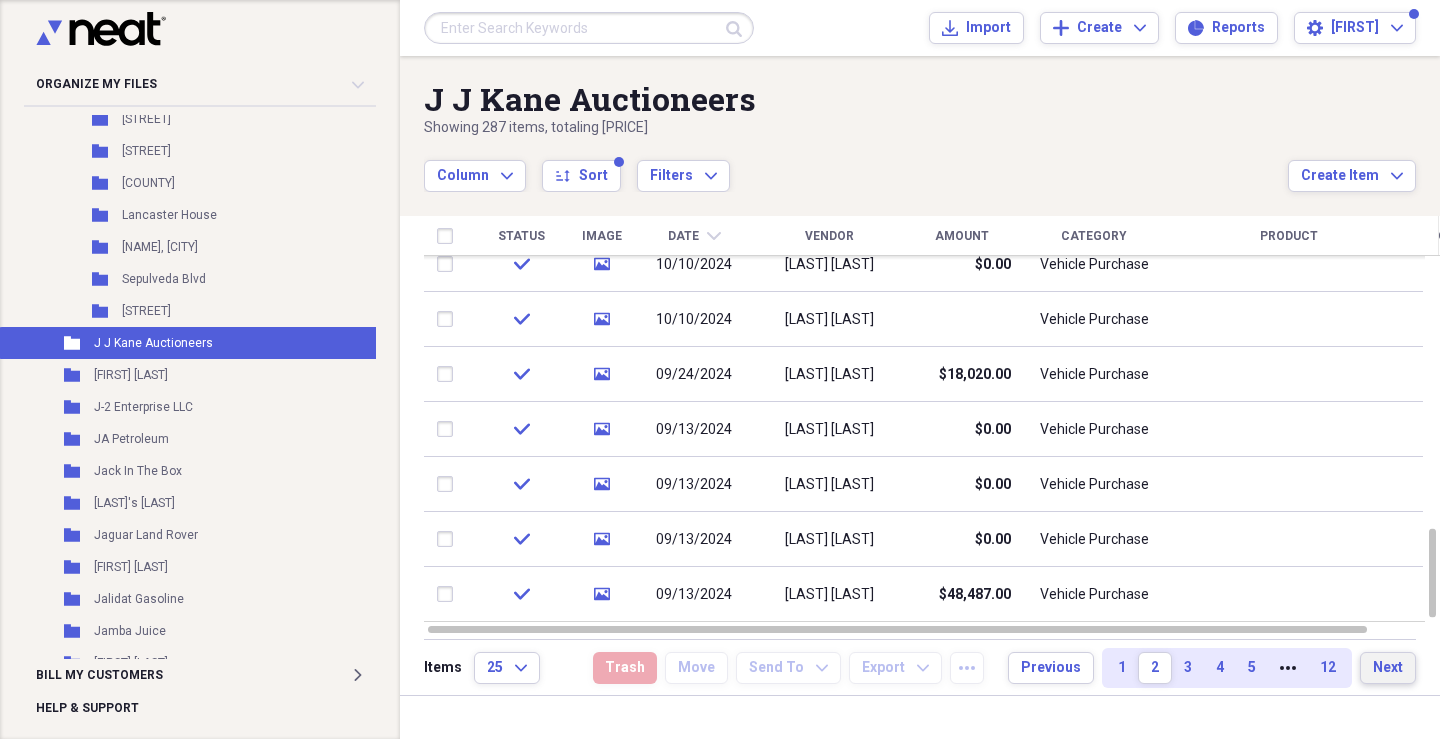 click on "Next" at bounding box center (1388, 668) 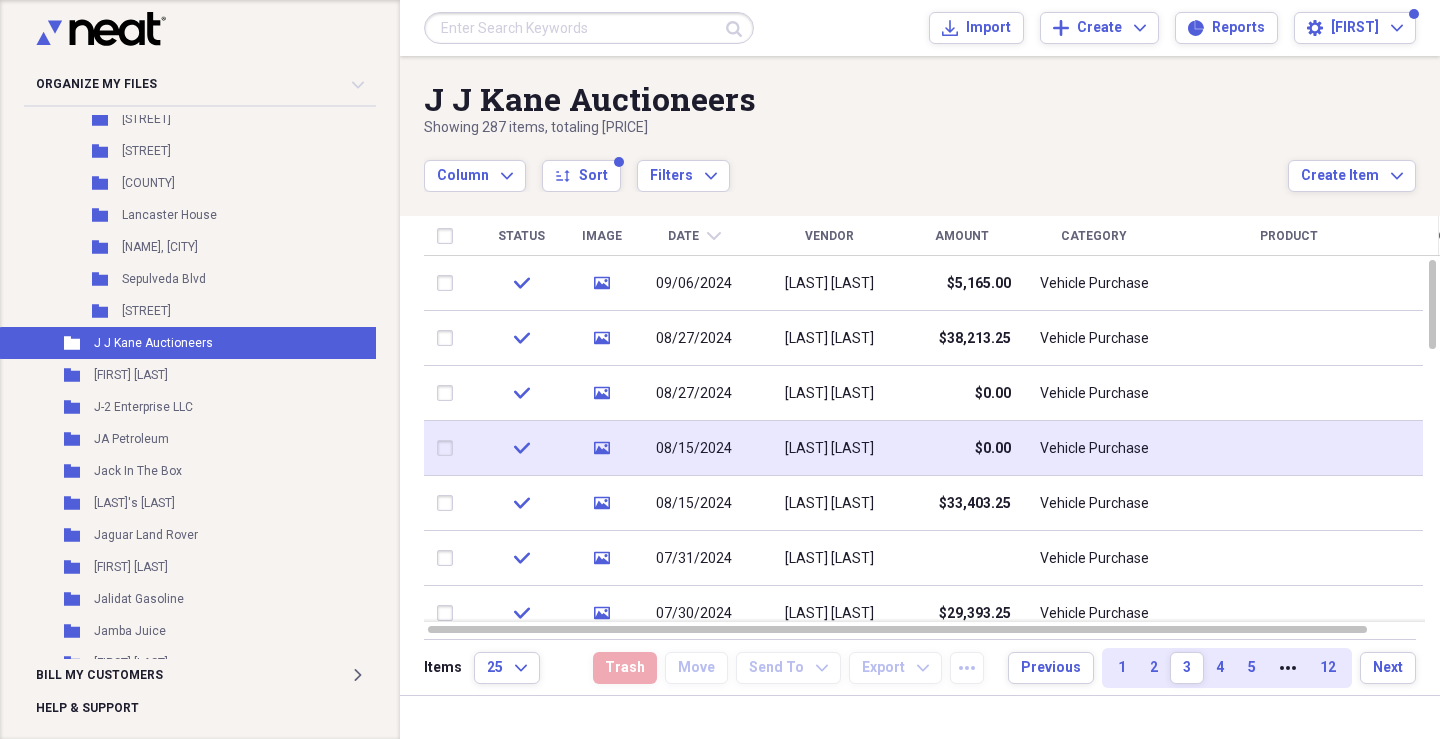 click on "08/15/2024" at bounding box center (694, 449) 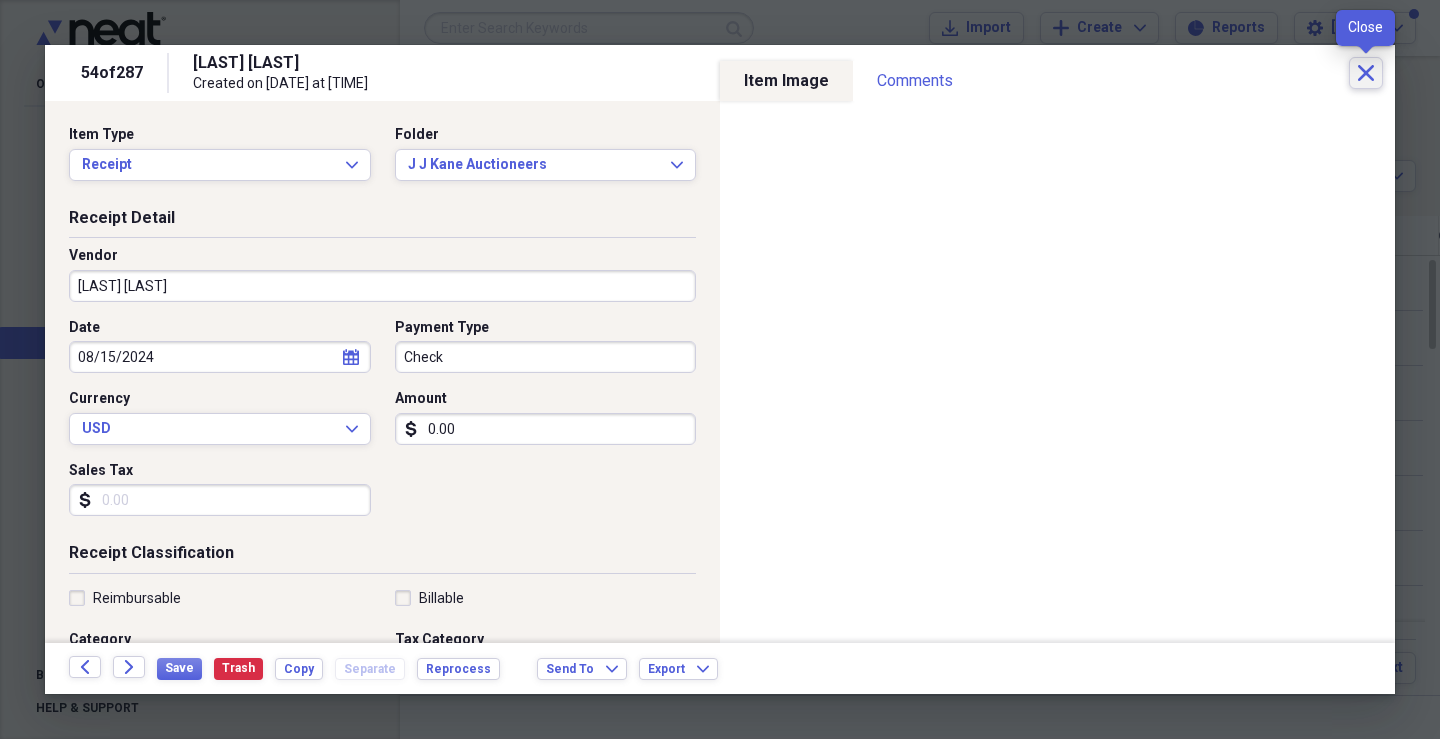 click on "Close" at bounding box center (1366, 73) 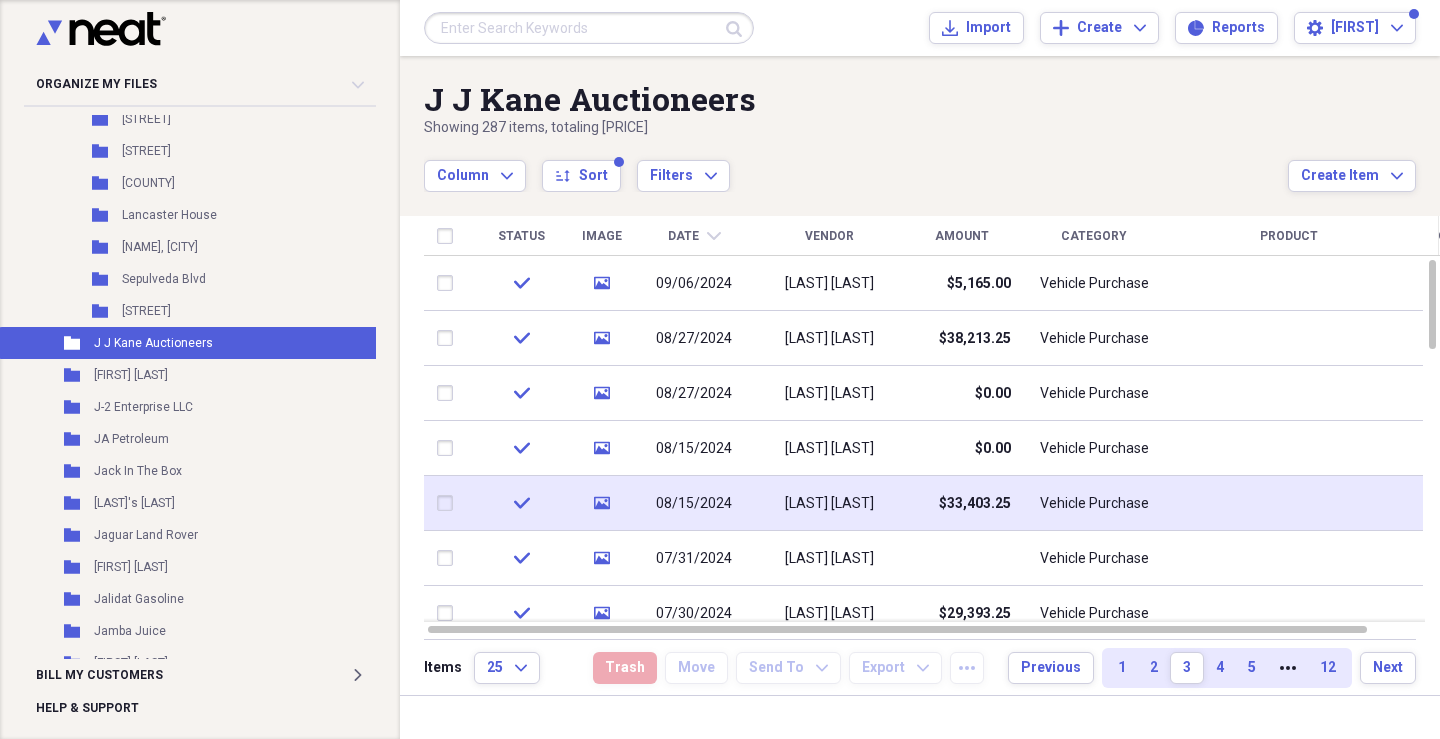 click on "08/15/2024" at bounding box center [694, 504] 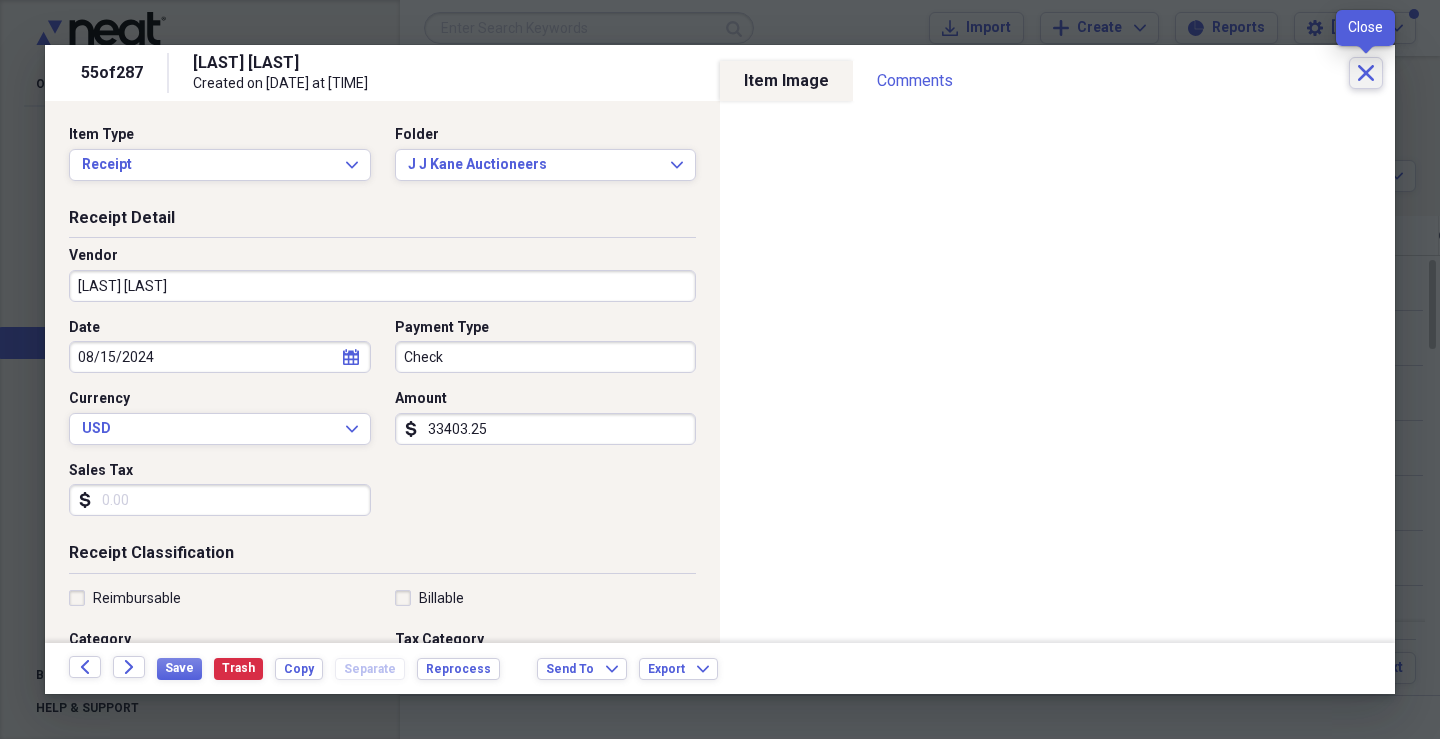 click on "Close" at bounding box center [1366, 73] 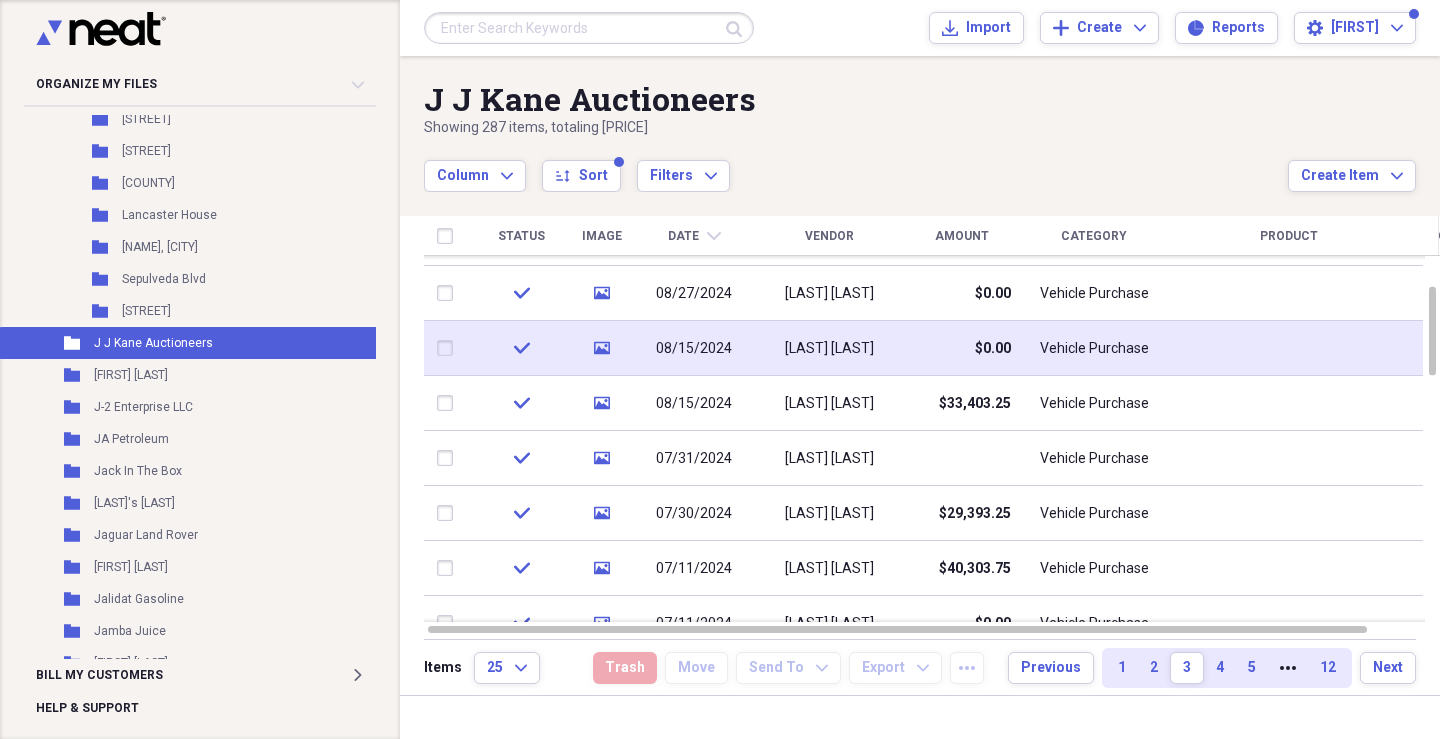 click on "08/15/2024" at bounding box center (694, 349) 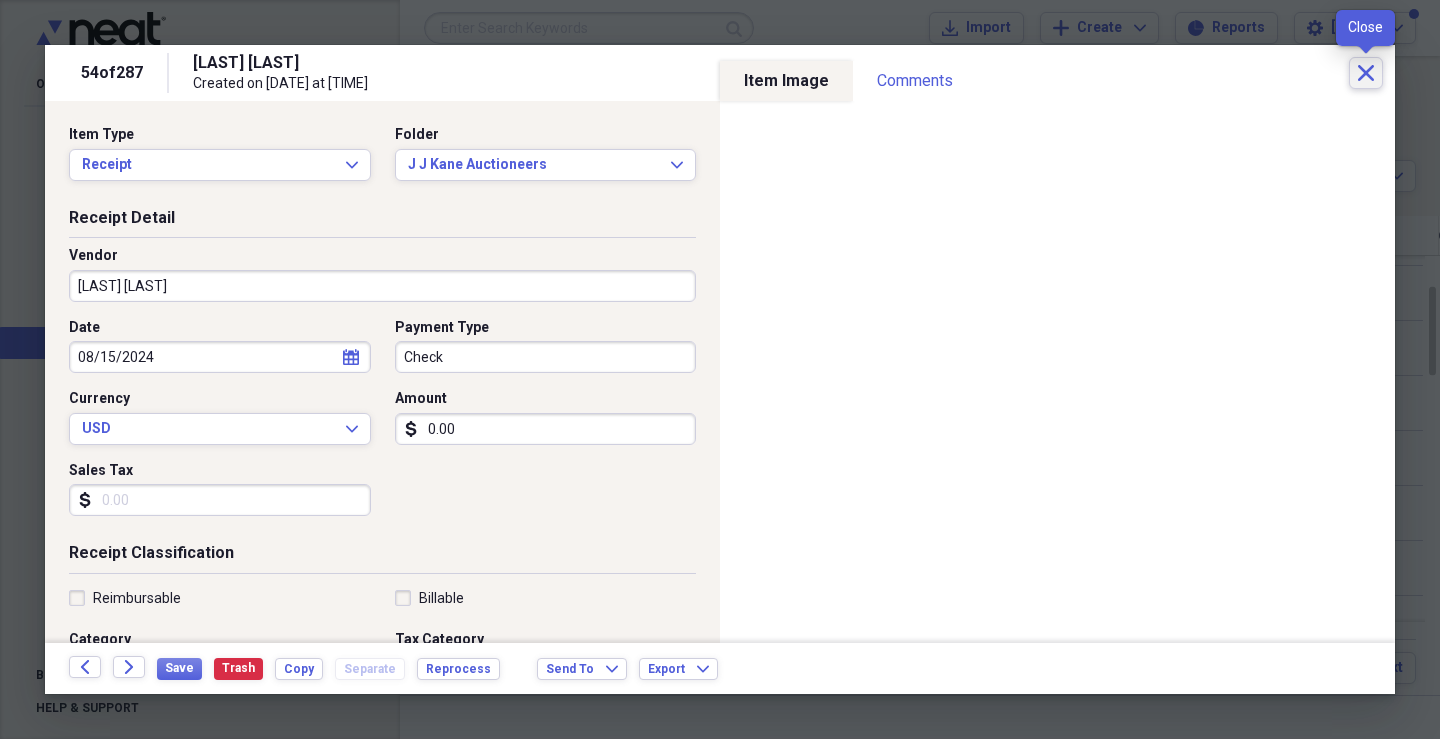 click 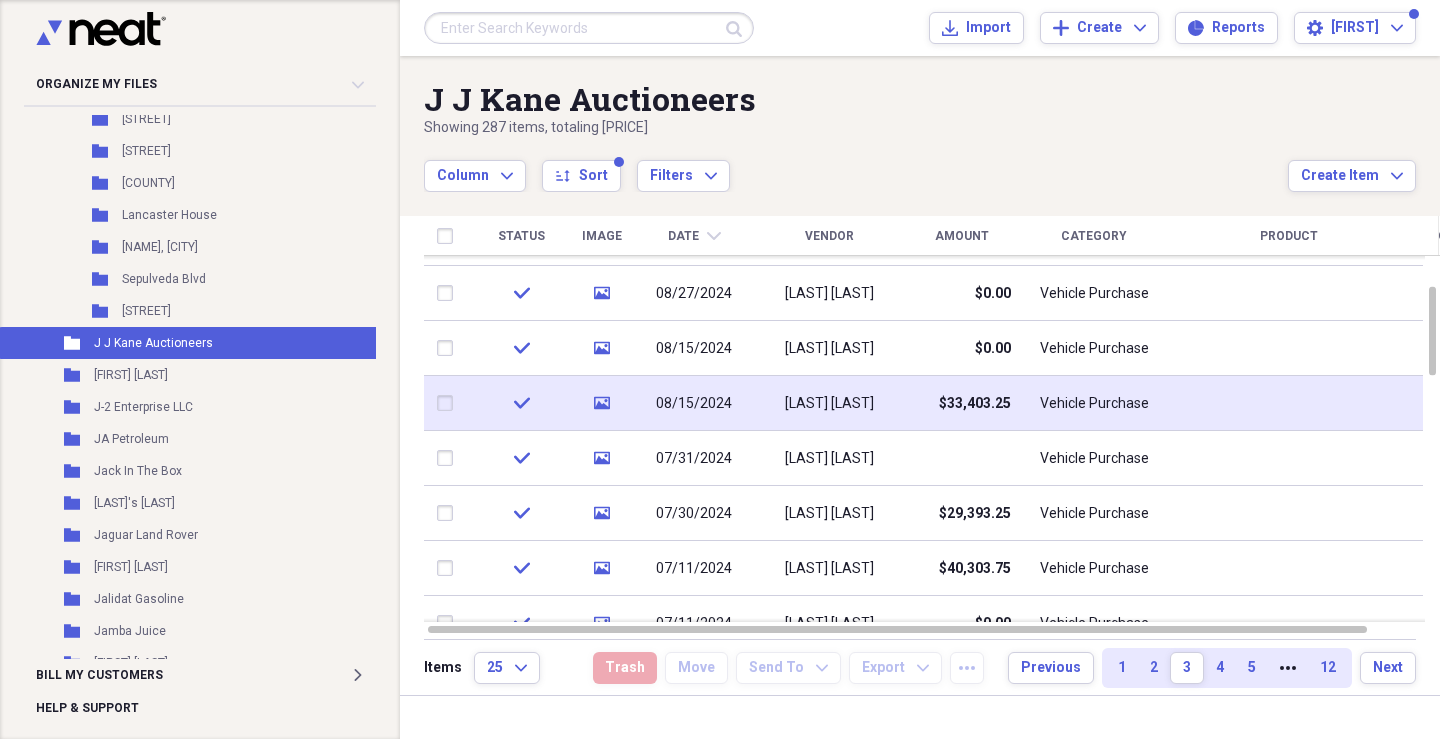 click on "08/15/2024" at bounding box center [694, 404] 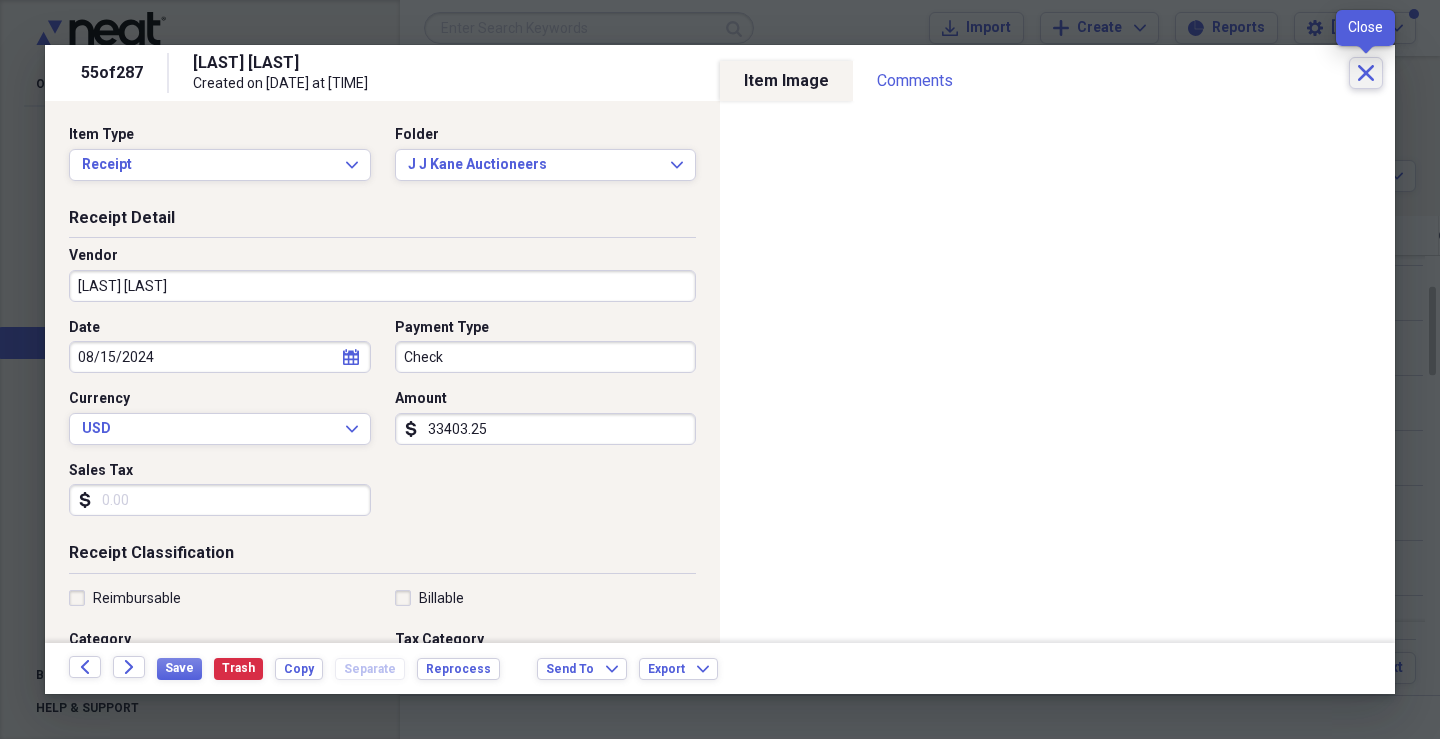 click on "Close" 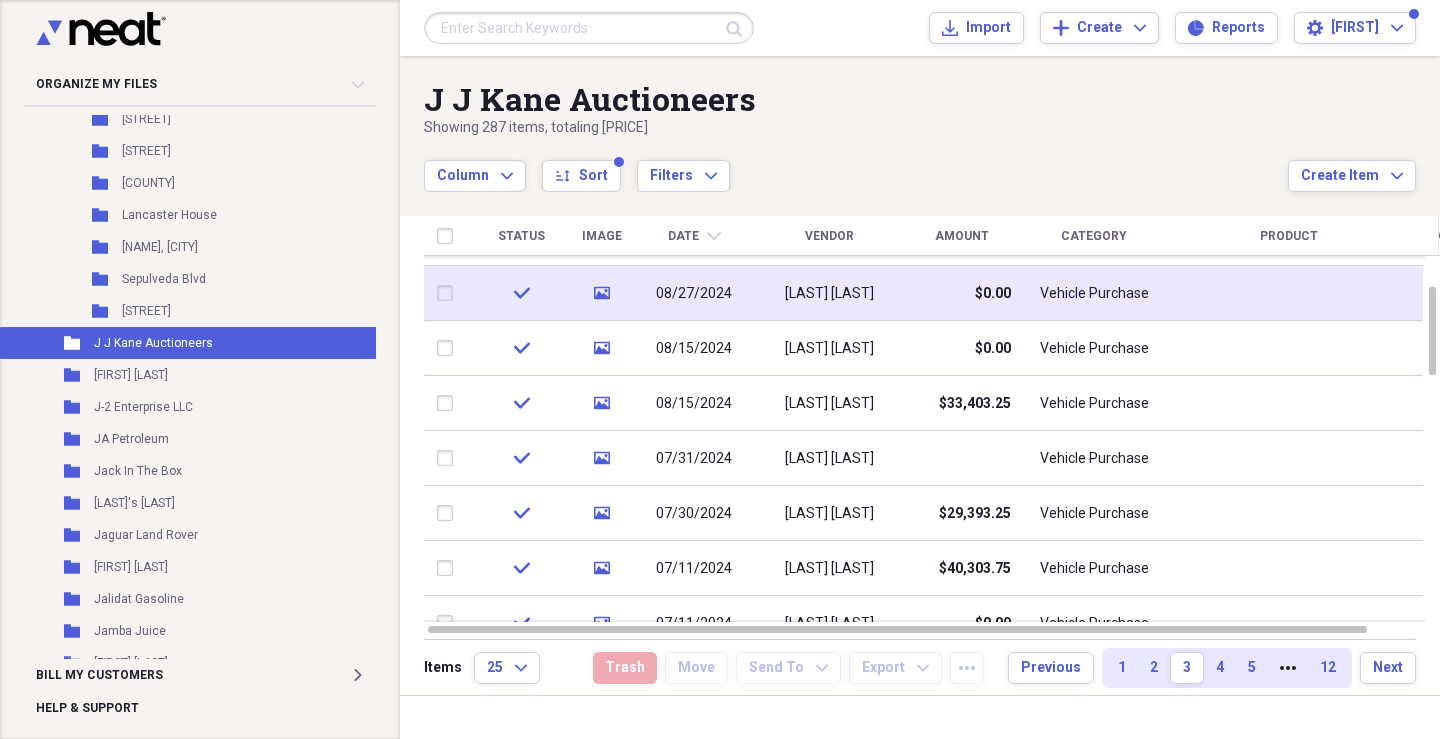 click on "[LAST] [LAST]" at bounding box center (829, 294) 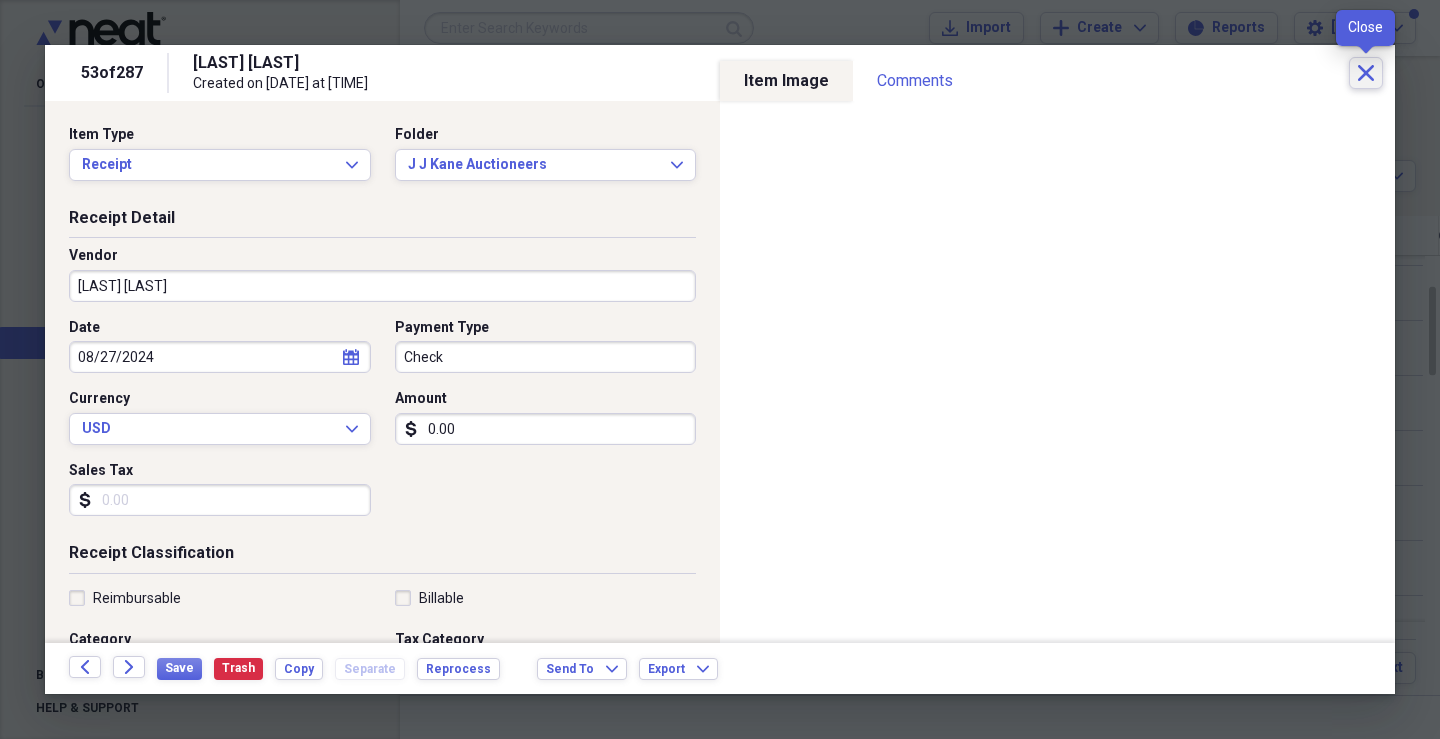 click on "Close" 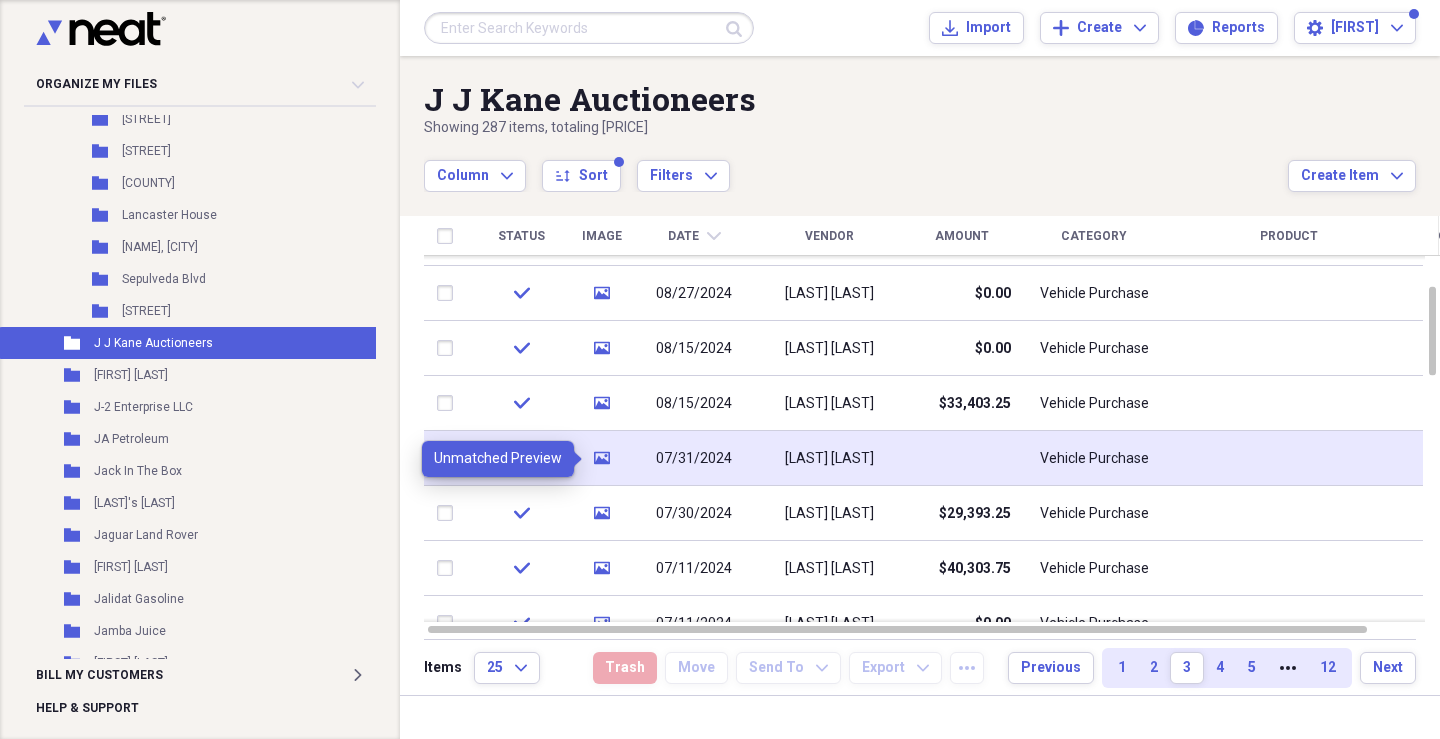 click 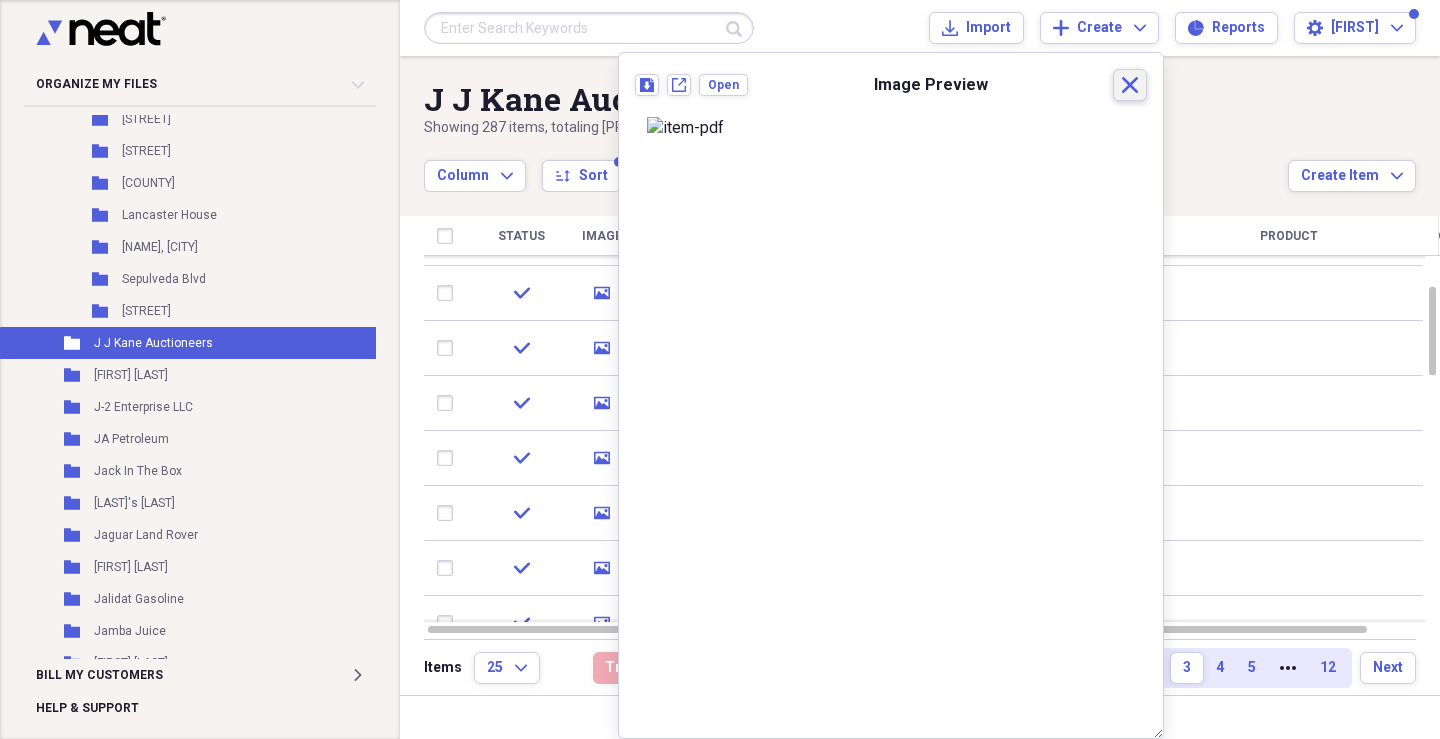 click 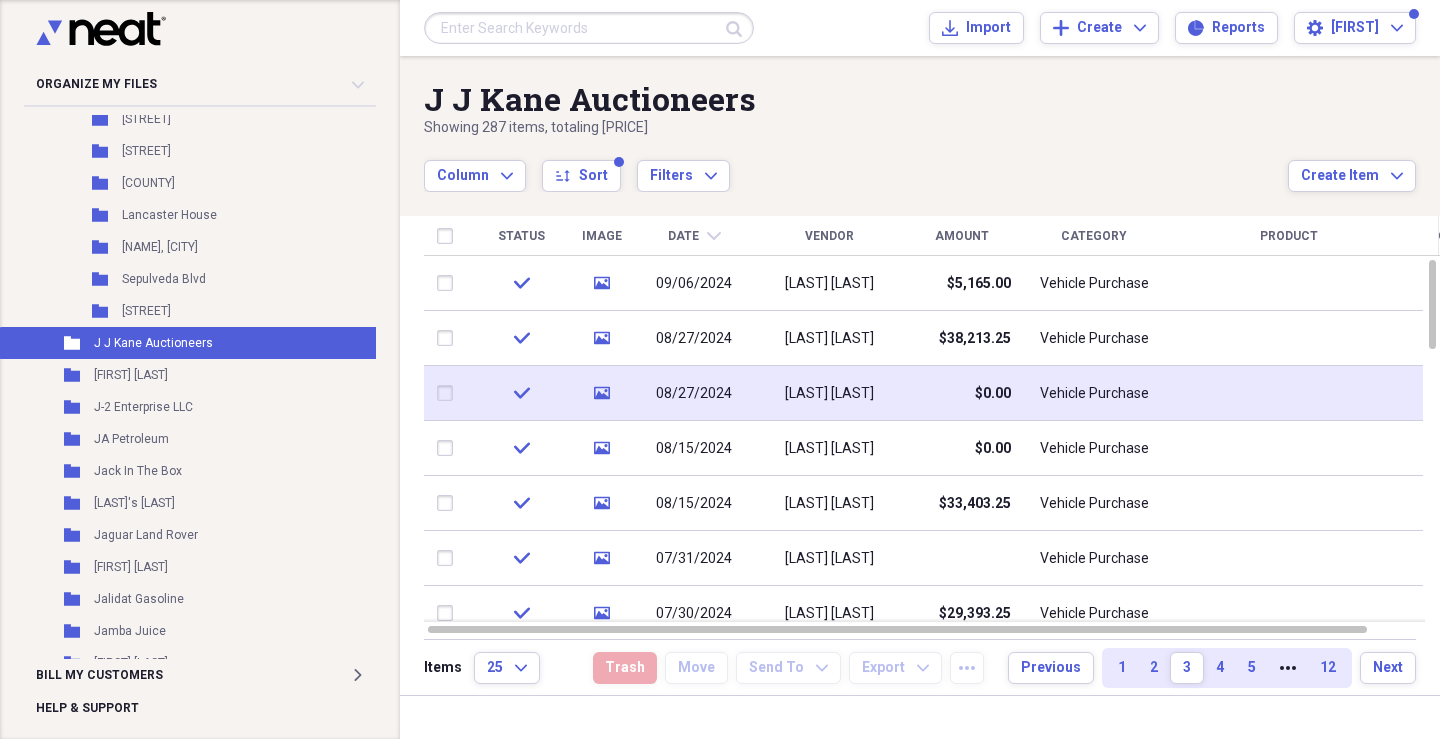click on "08/27/2024" at bounding box center [694, 394] 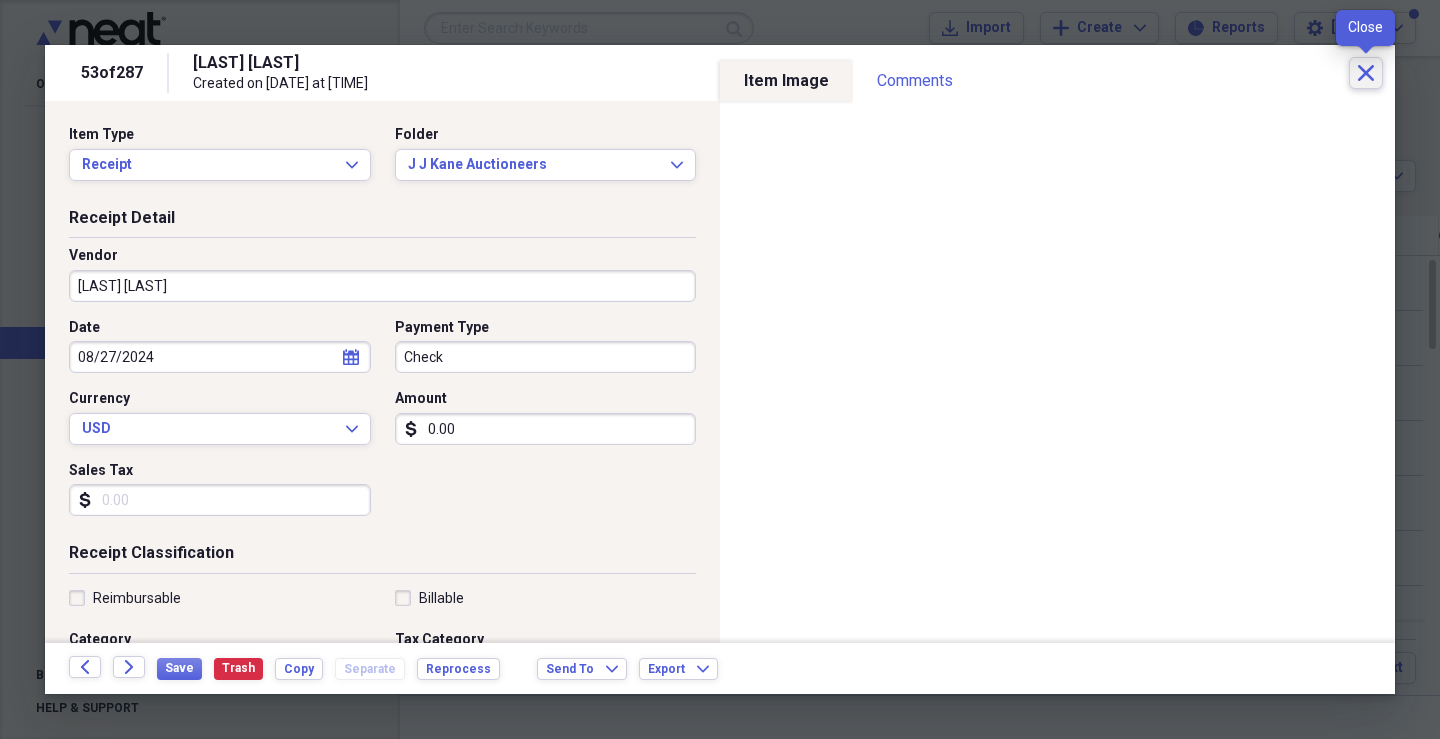 click on "Close" 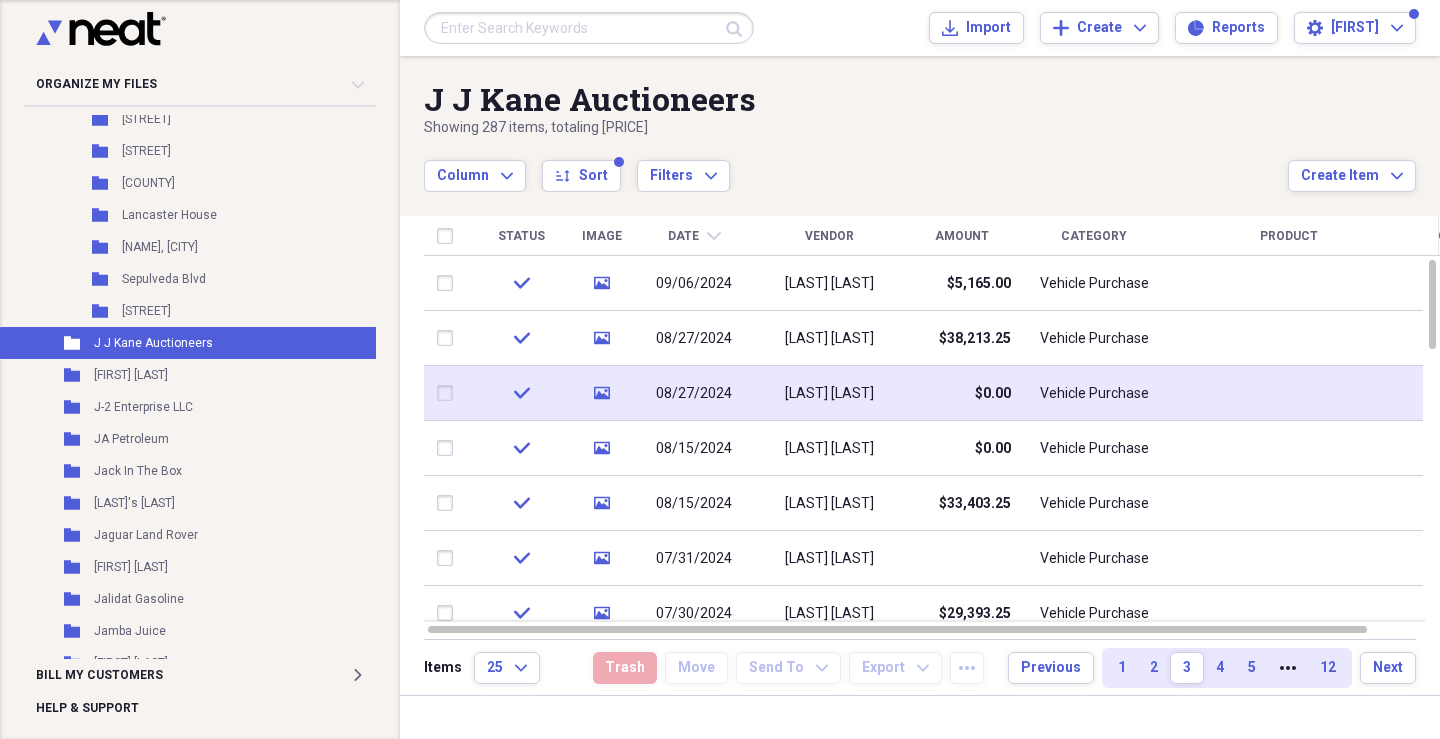 click on "08/27/2024" at bounding box center [694, 394] 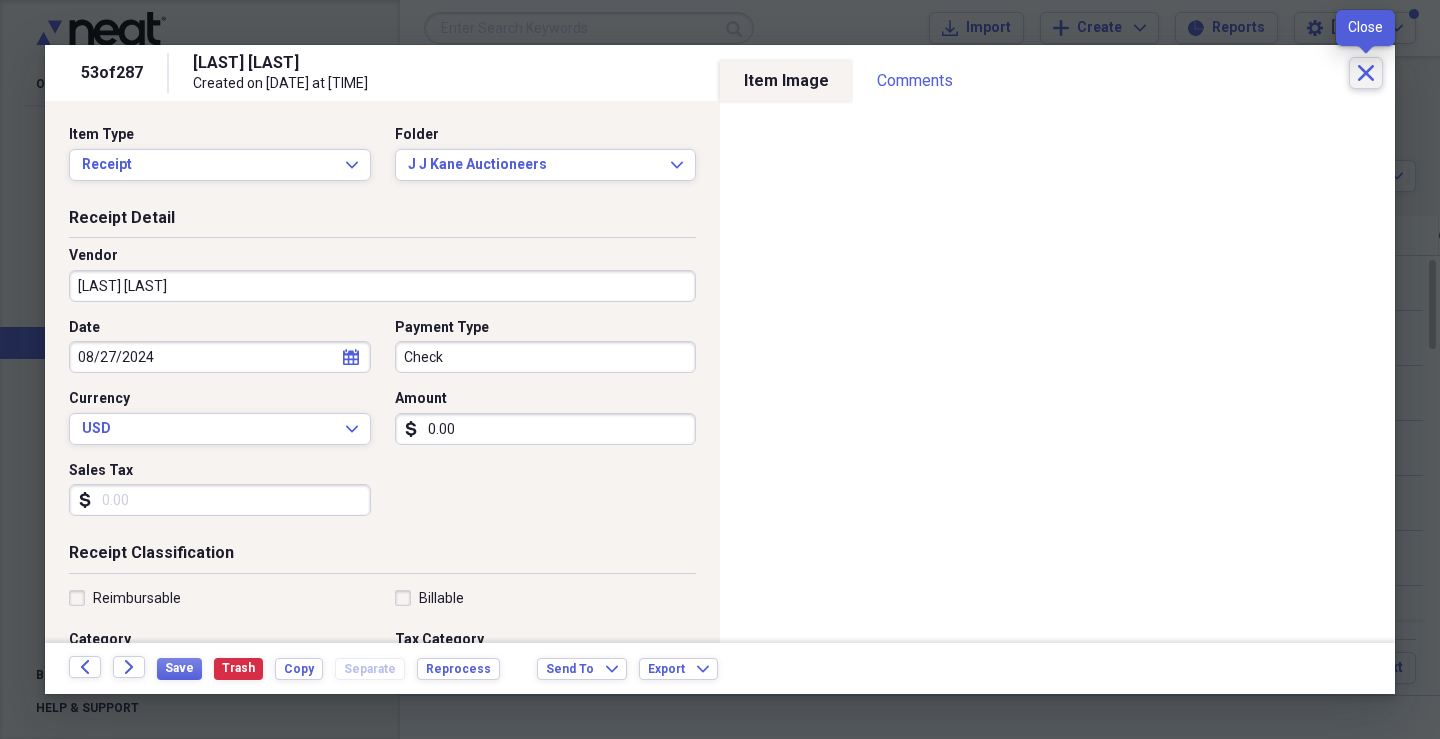 click 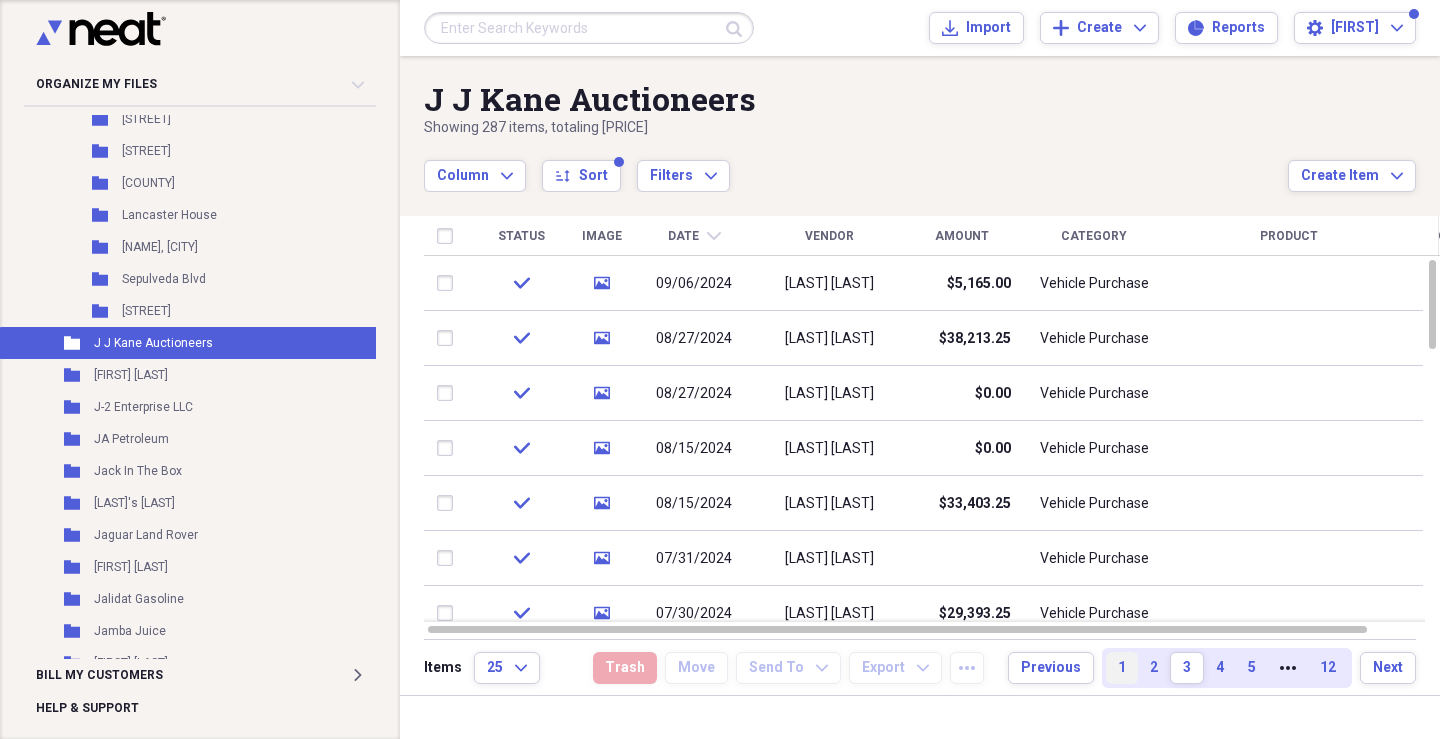 click on "1" at bounding box center (1122, 668) 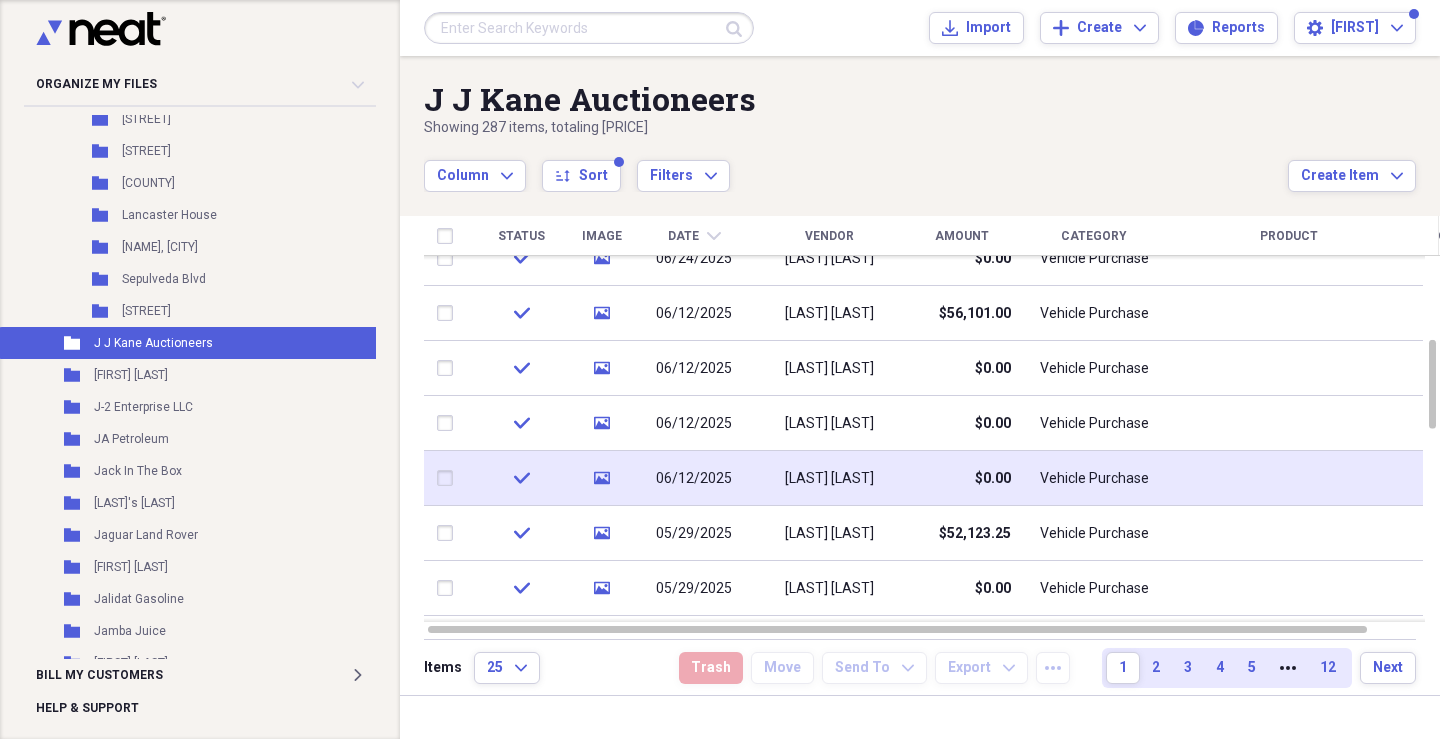 click on "[LAST] [LAST]" at bounding box center [829, 479] 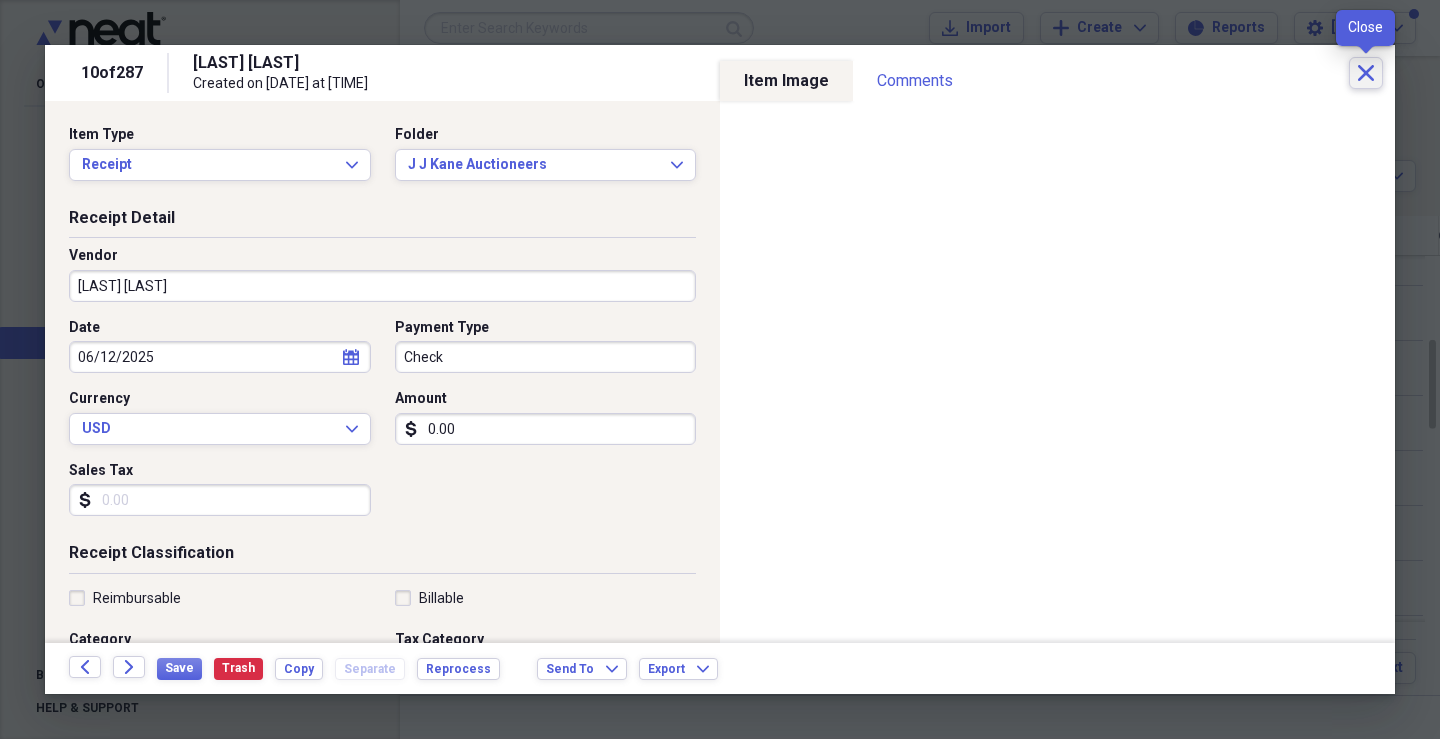 click on "Close" 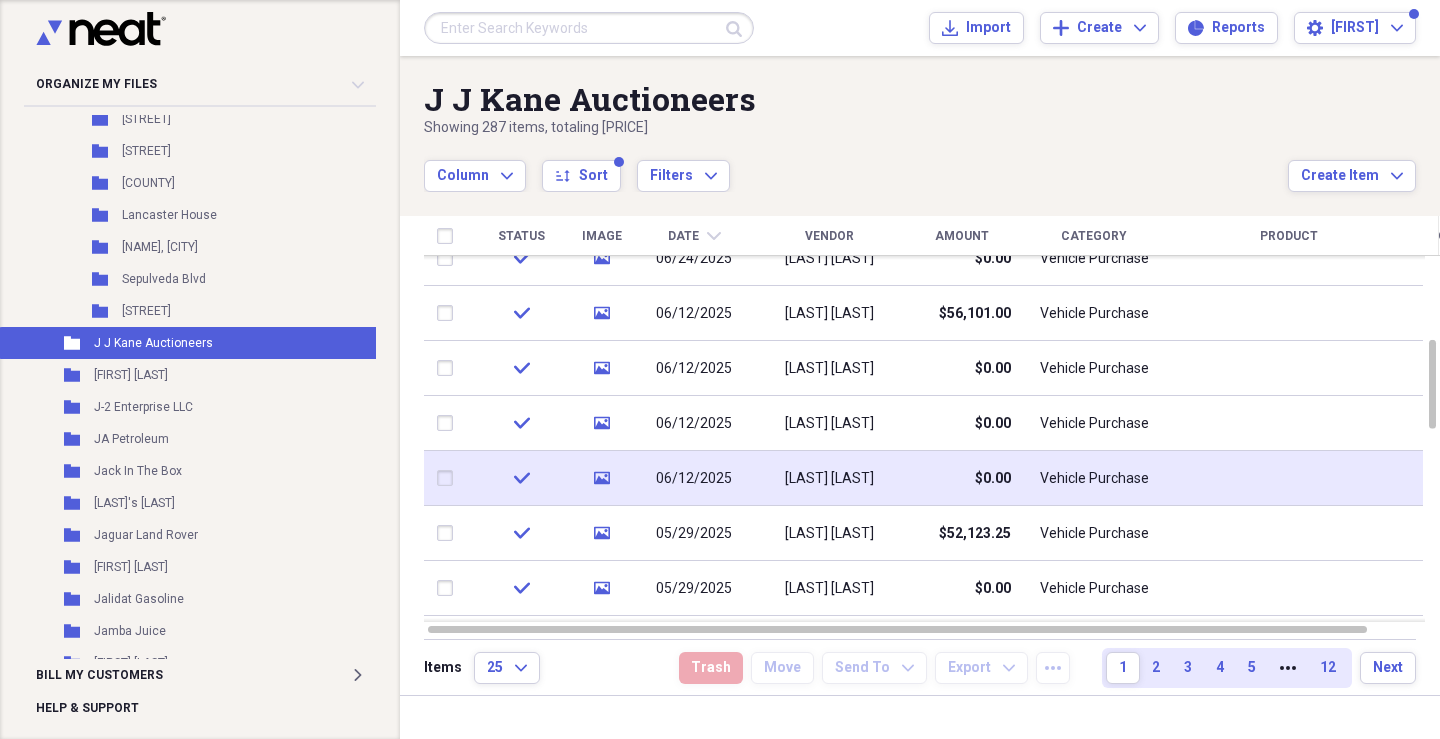 click on "06/12/2025" at bounding box center (694, 479) 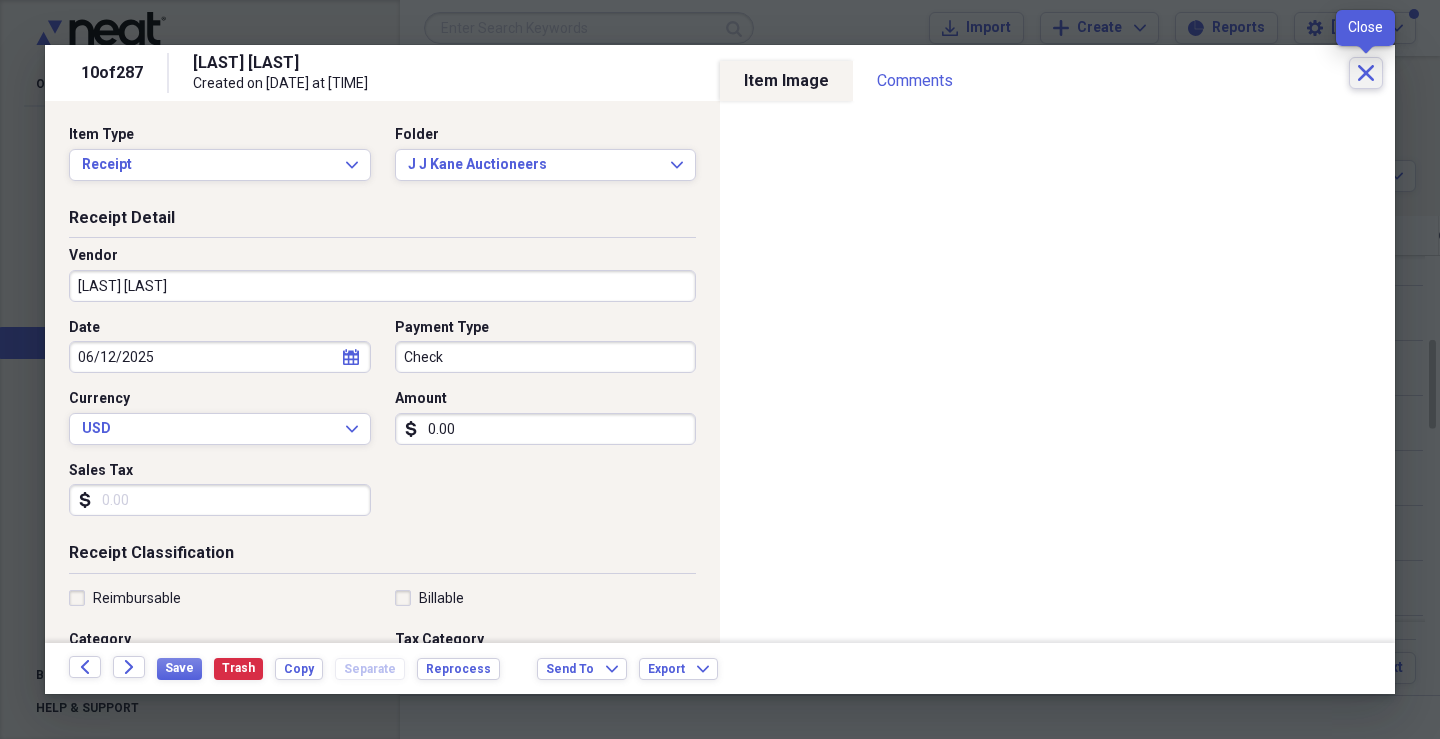 click on "Close" 